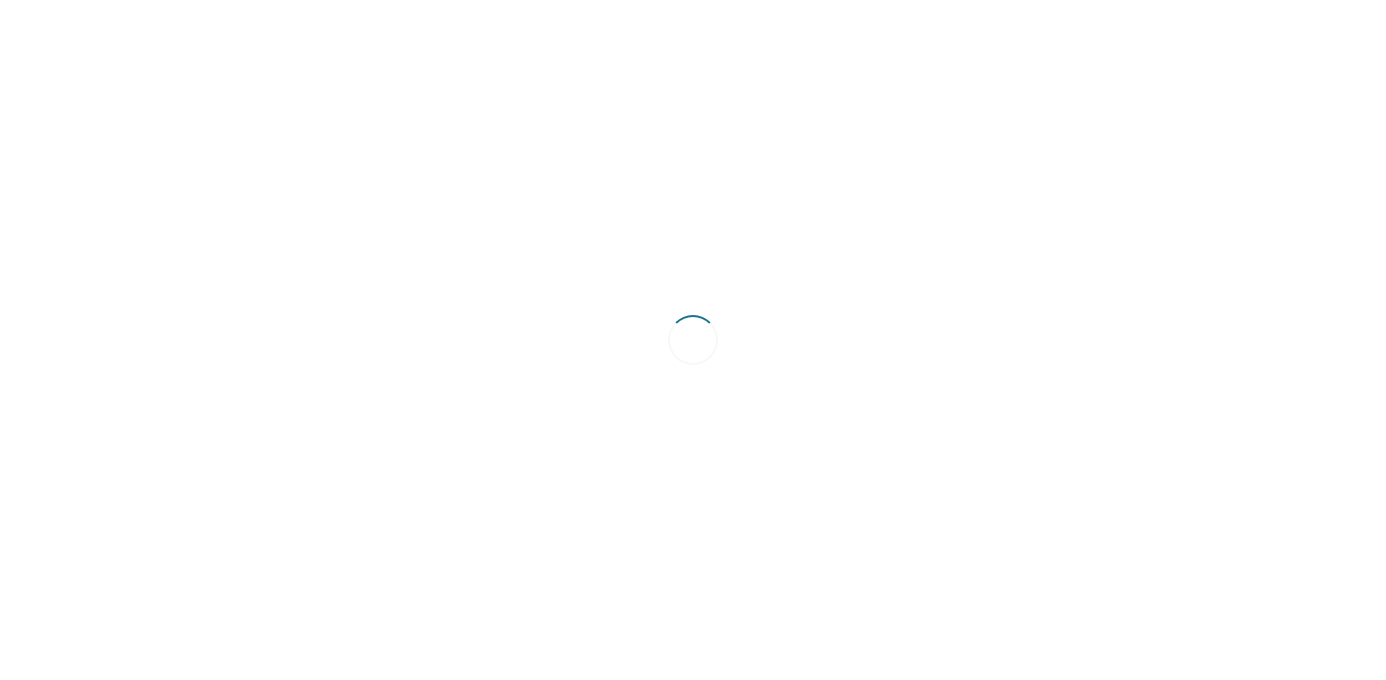 scroll, scrollTop: 0, scrollLeft: 0, axis: both 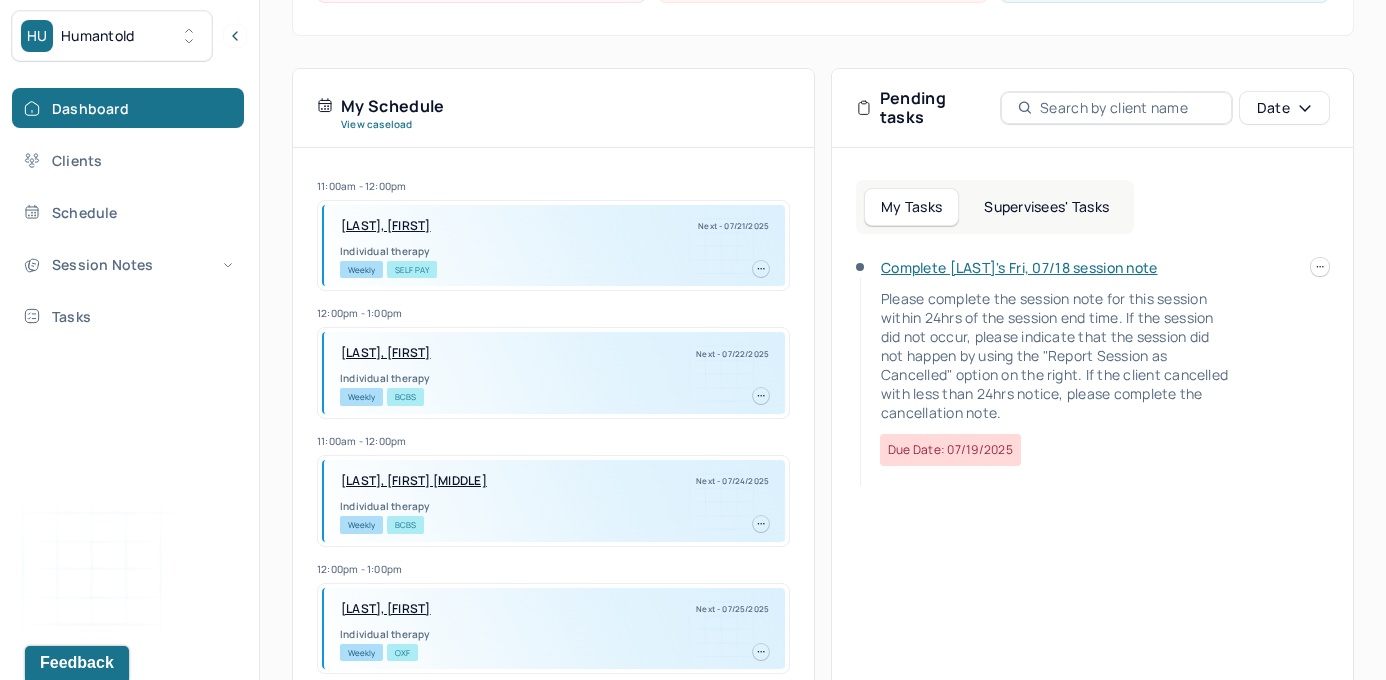 click on "Supervisees' Tasks" at bounding box center (1046, 207) 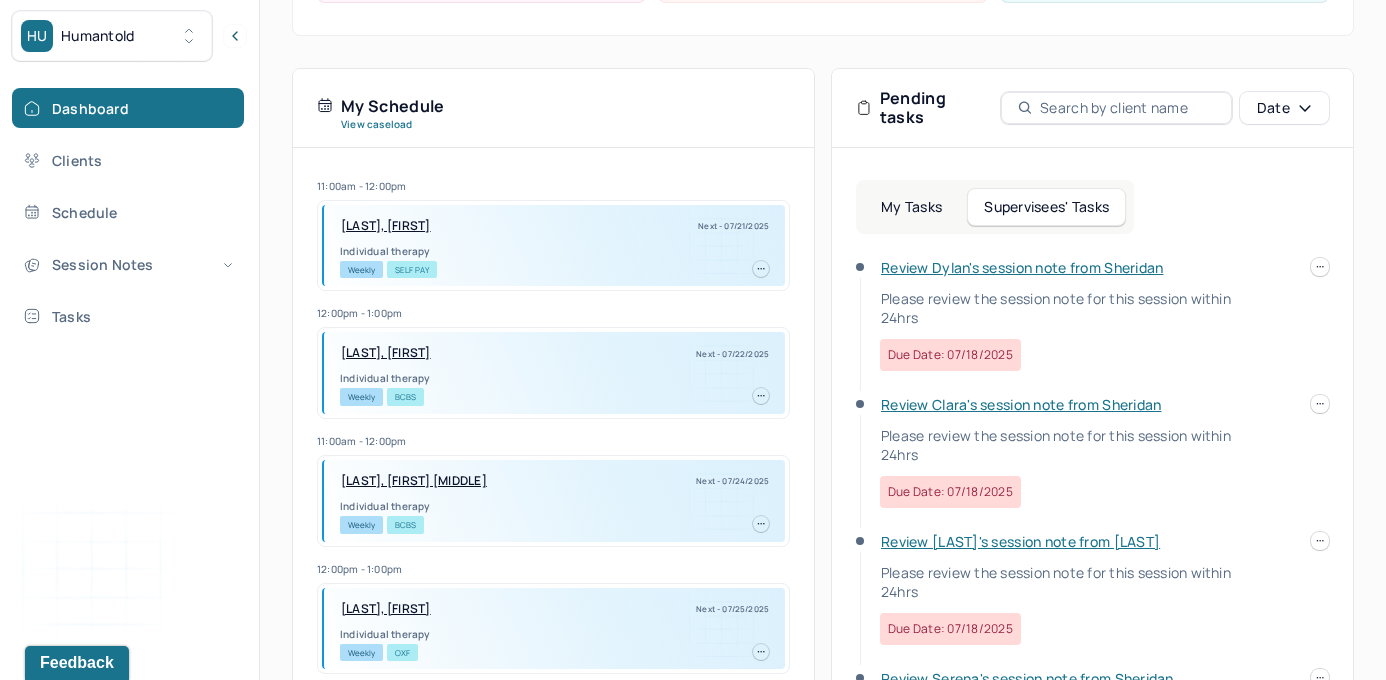 click on "Review Dylan's session note from Sheridan" at bounding box center (1022, 267) 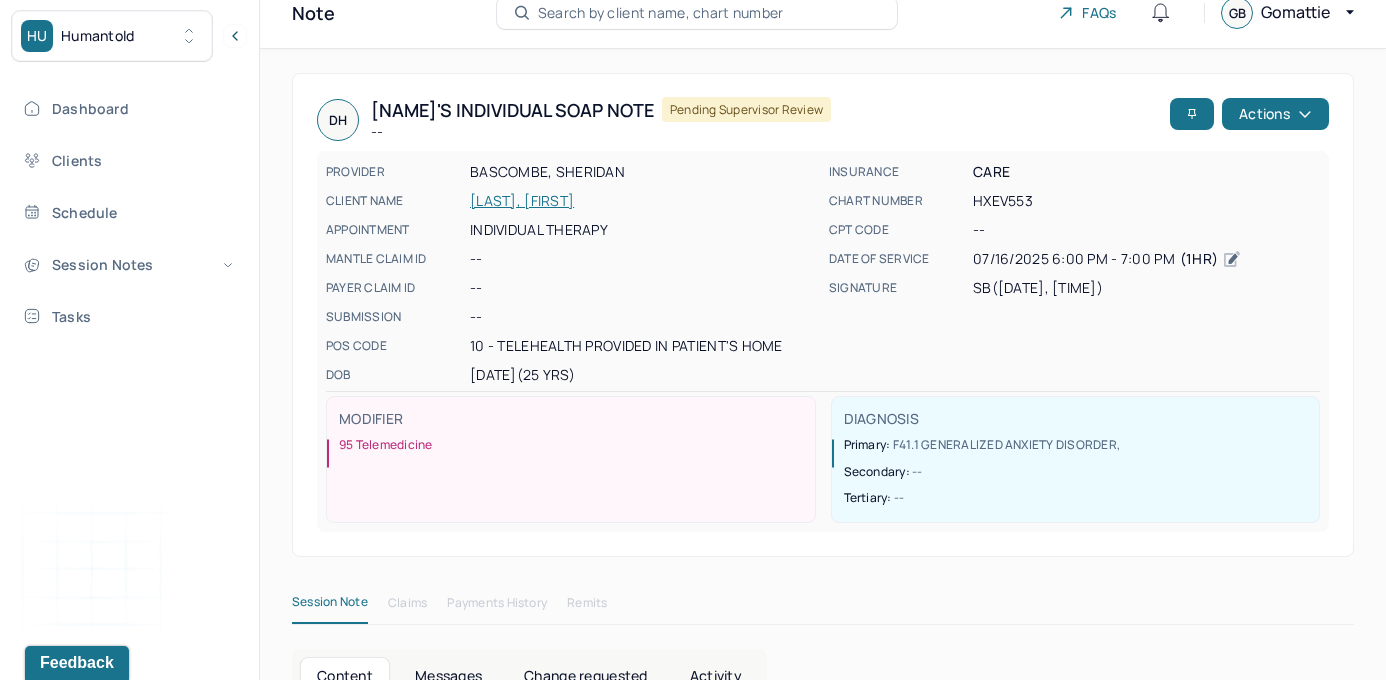 scroll, scrollTop: 0, scrollLeft: 0, axis: both 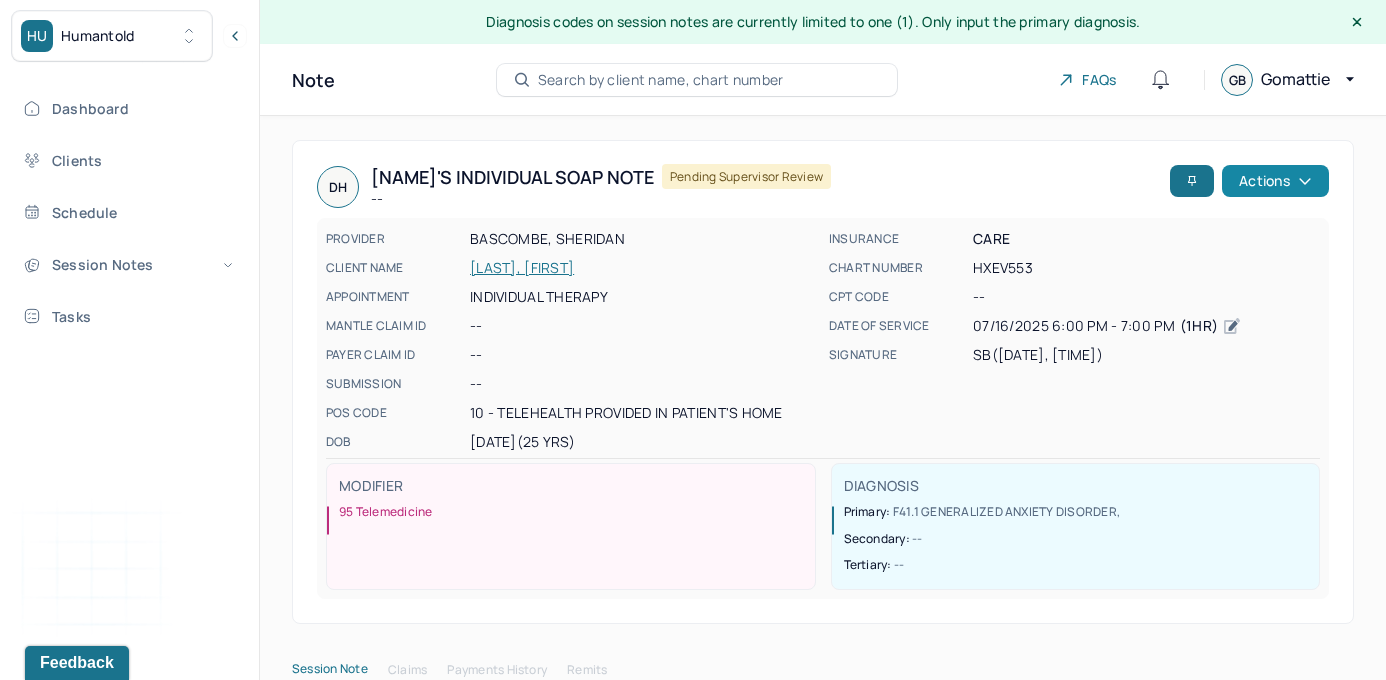 click on "Actions" at bounding box center (1275, 181) 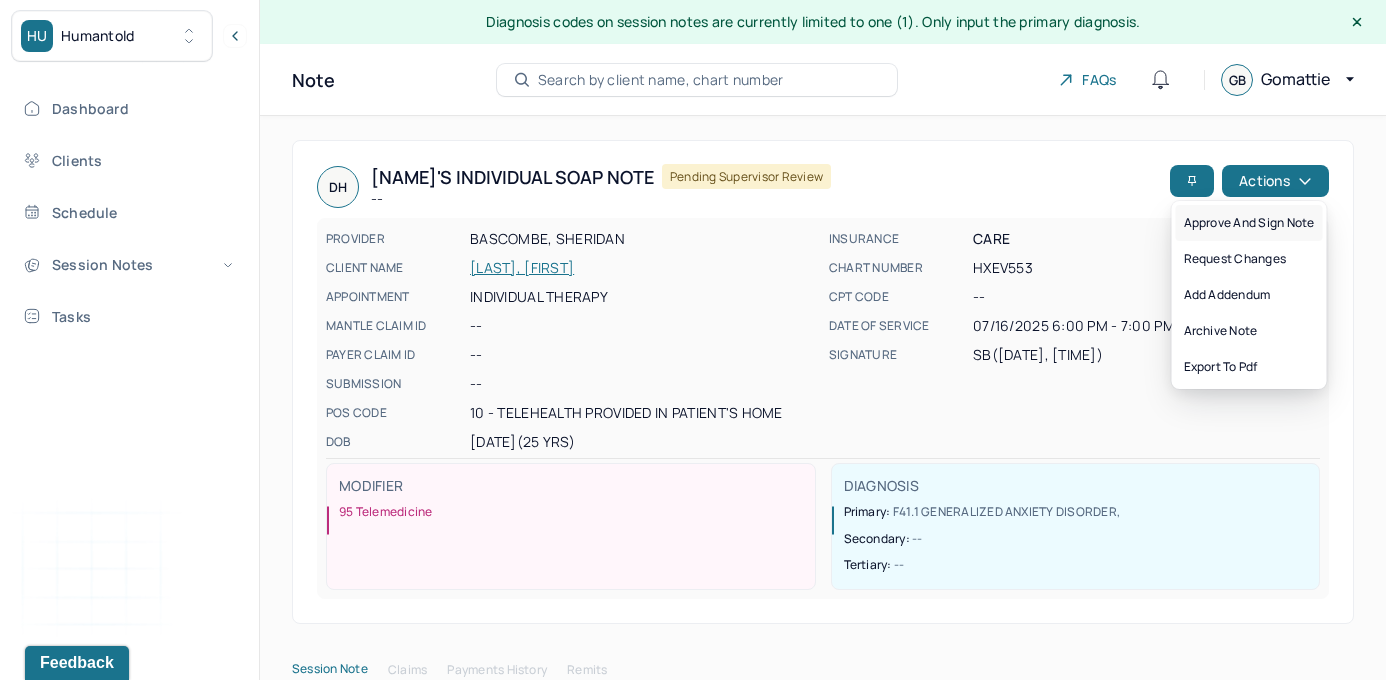 click on "Approve and sign note" at bounding box center [1249, 223] 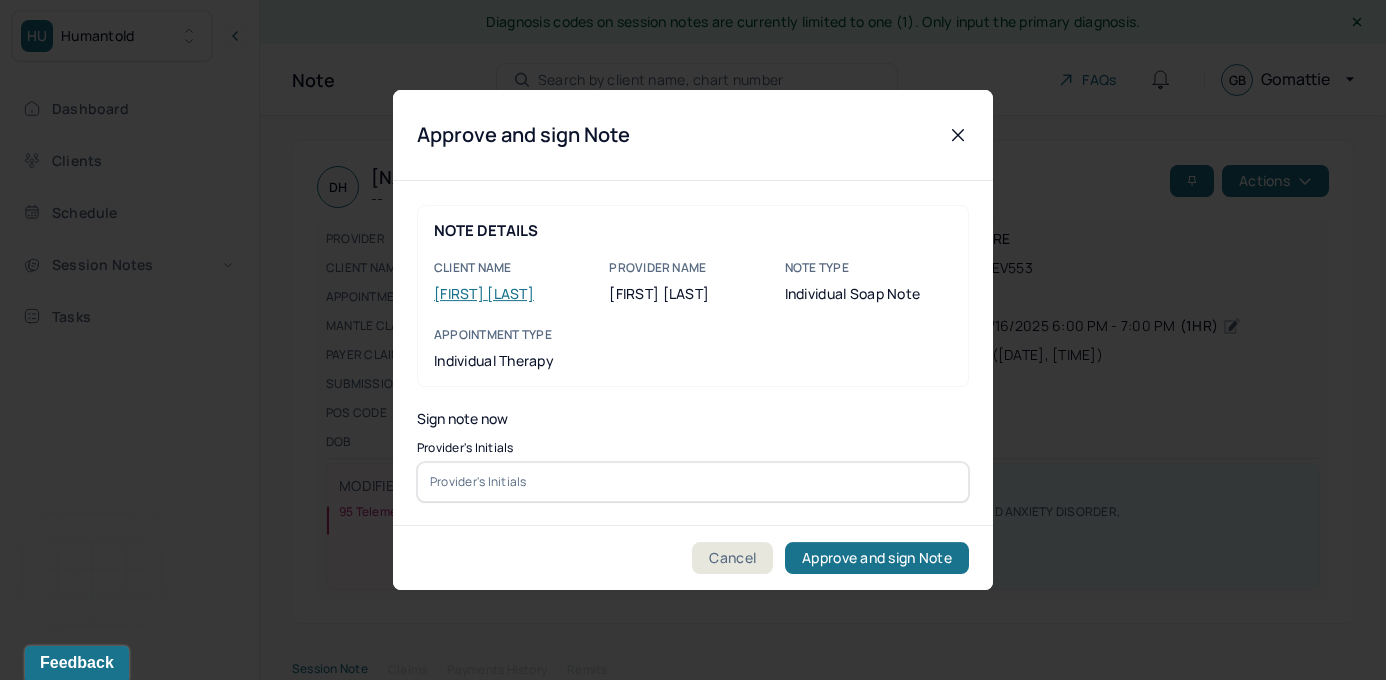 click at bounding box center [693, 482] 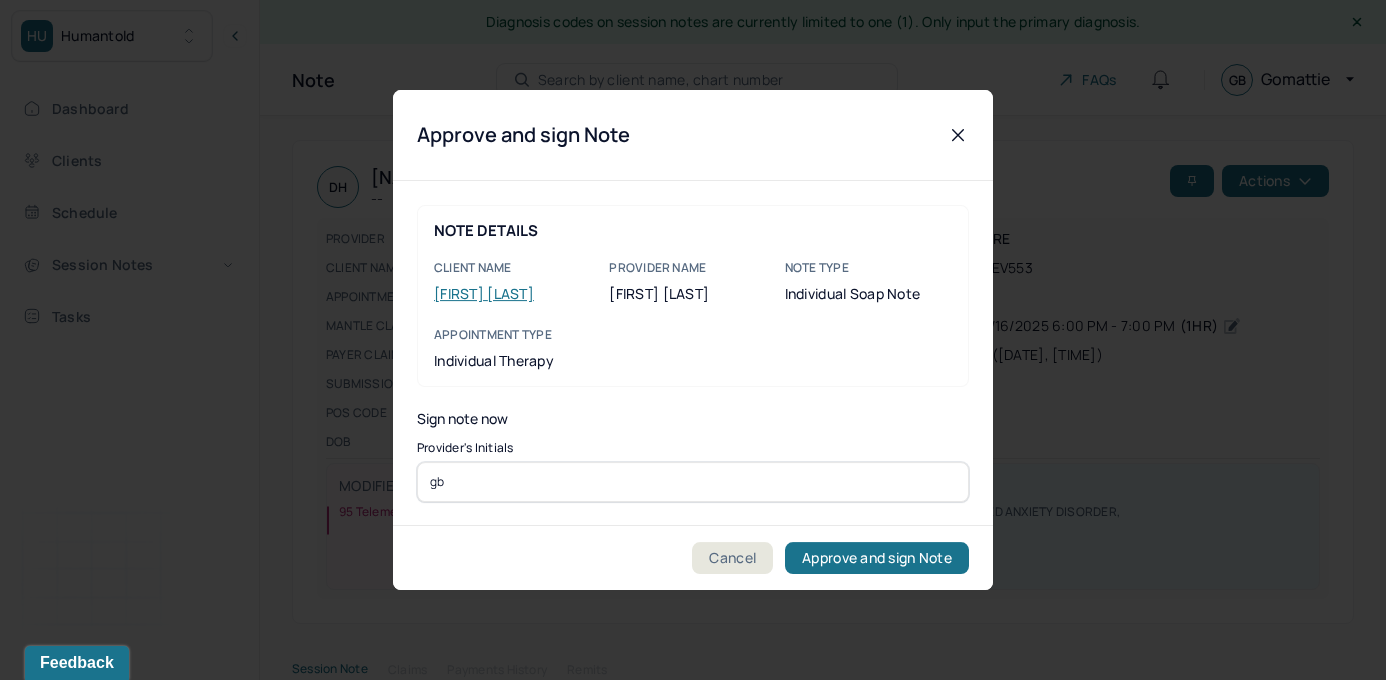 type on "gb" 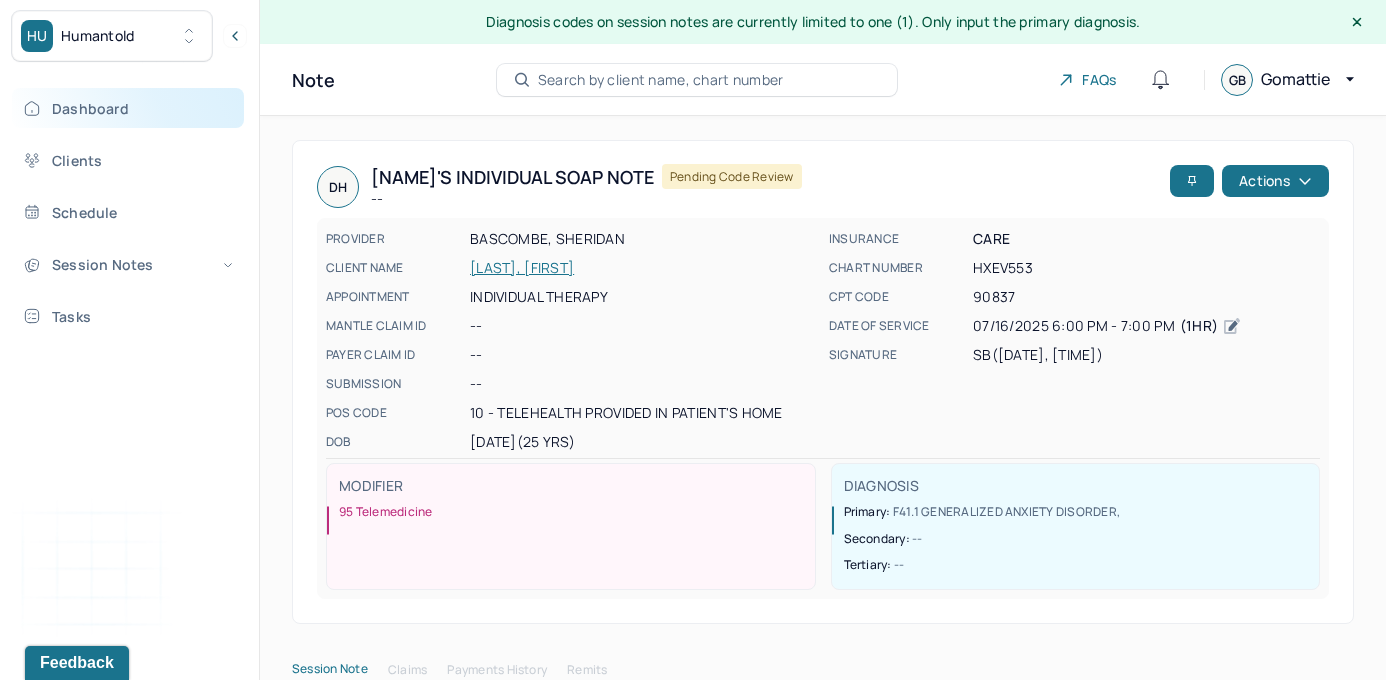click on "Dashboard" at bounding box center [128, 108] 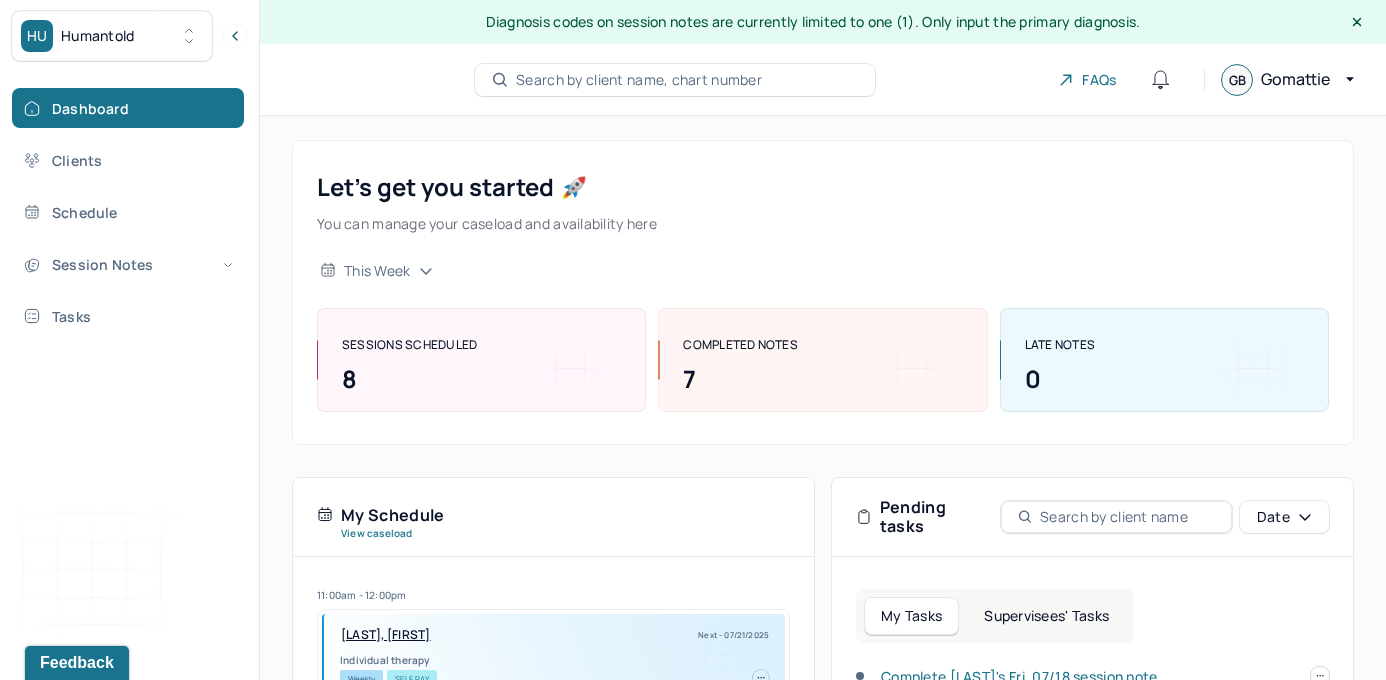 click on "Supervisees' Tasks" at bounding box center [1046, 616] 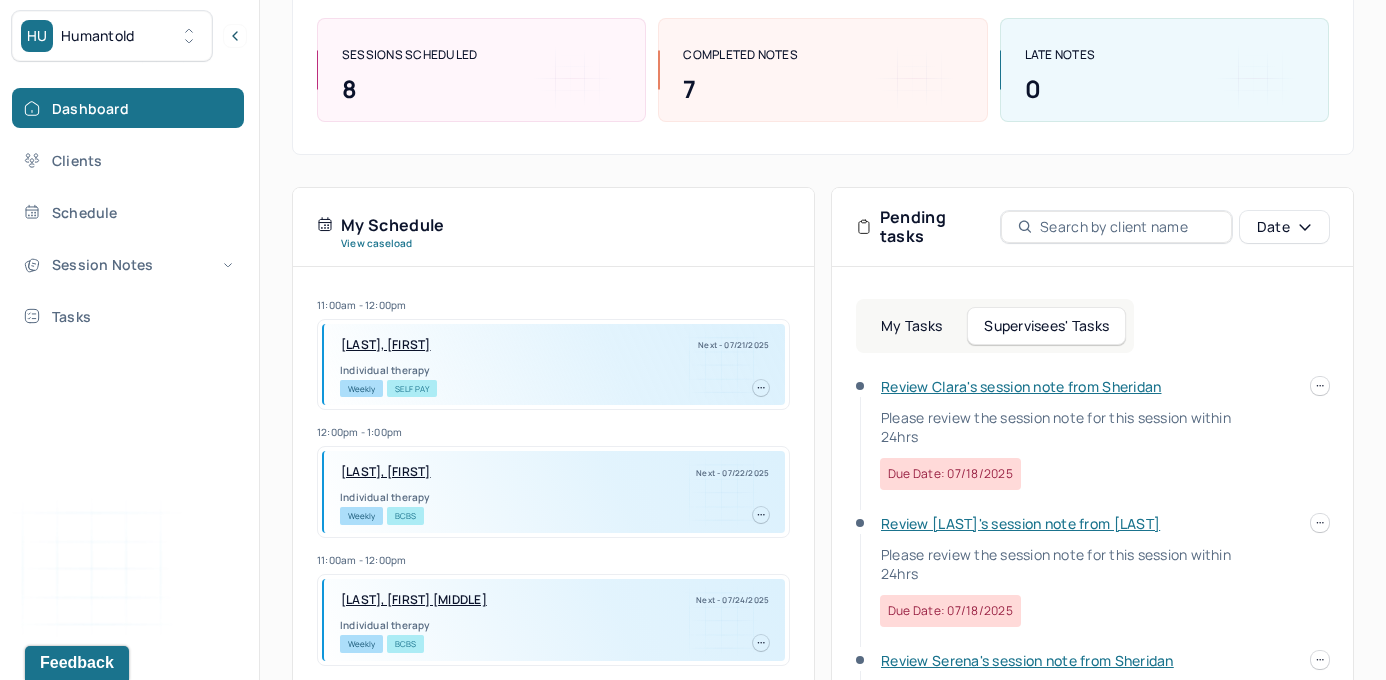 scroll, scrollTop: 320, scrollLeft: 0, axis: vertical 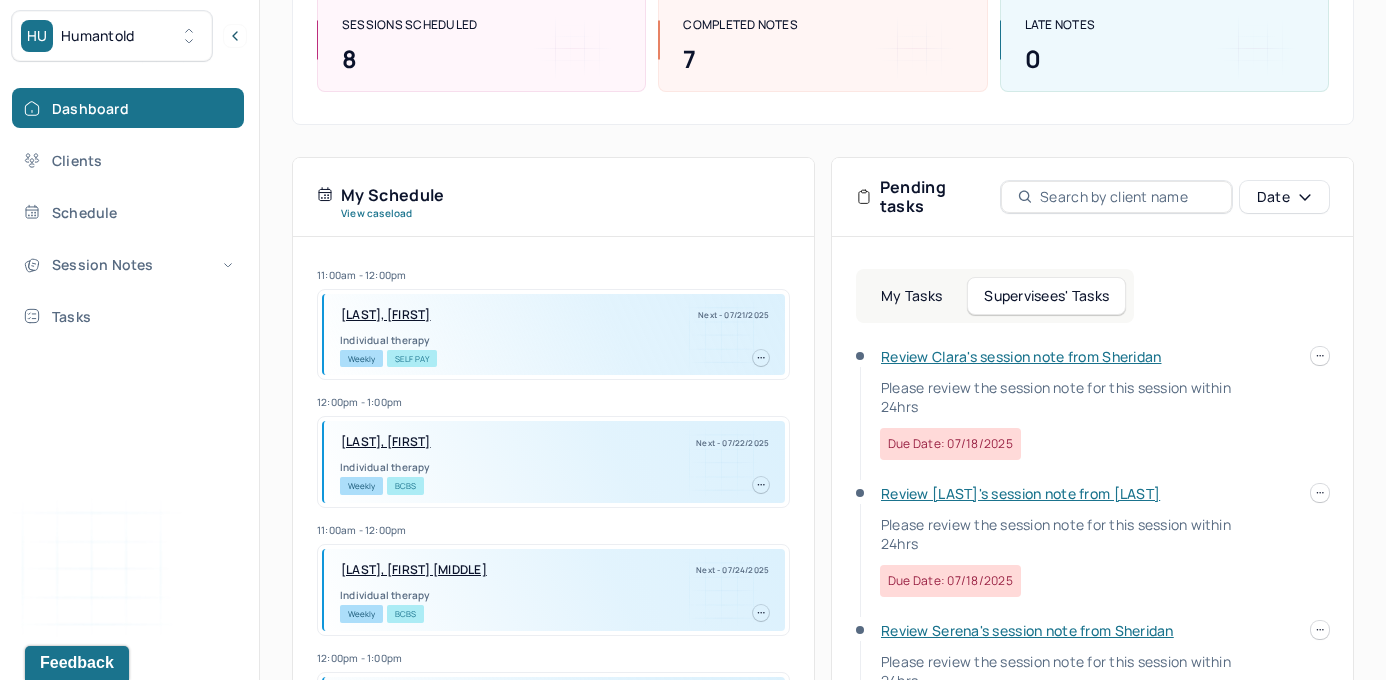 click on "Review Clara's session note from Sheridan" at bounding box center (1021, 356) 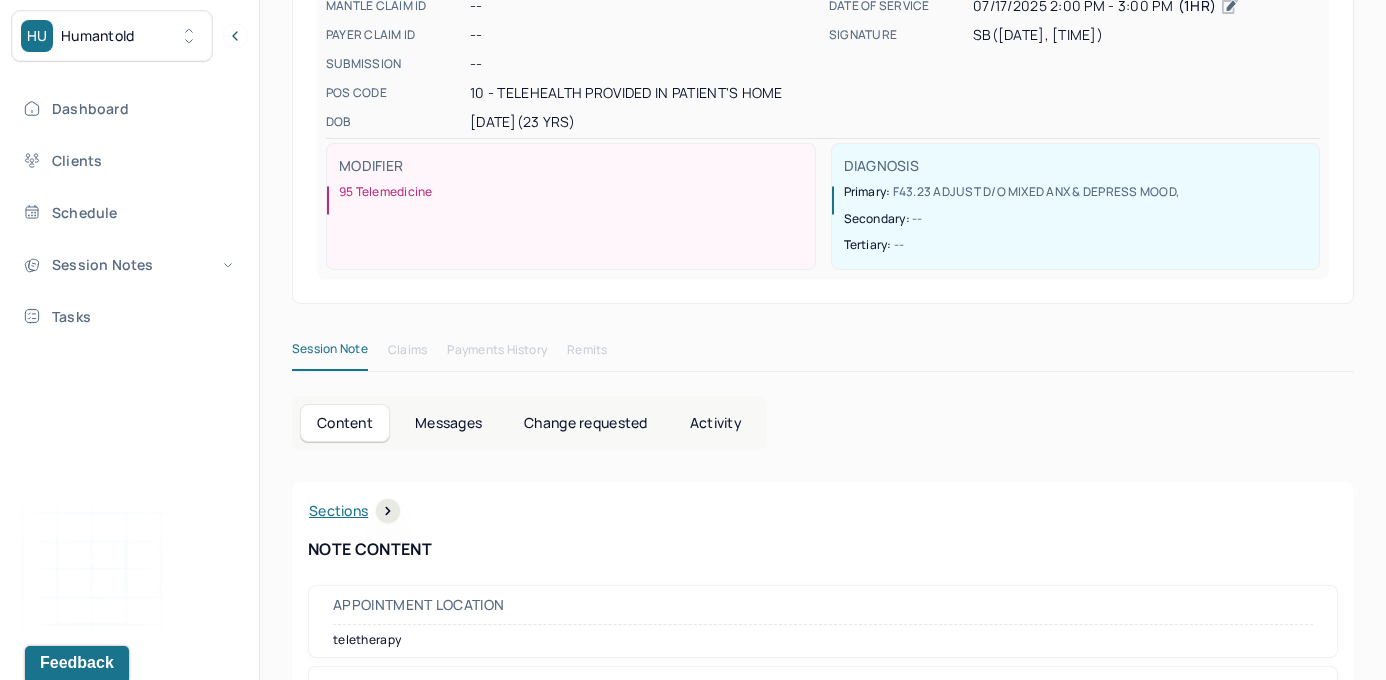 scroll, scrollTop: 0, scrollLeft: 0, axis: both 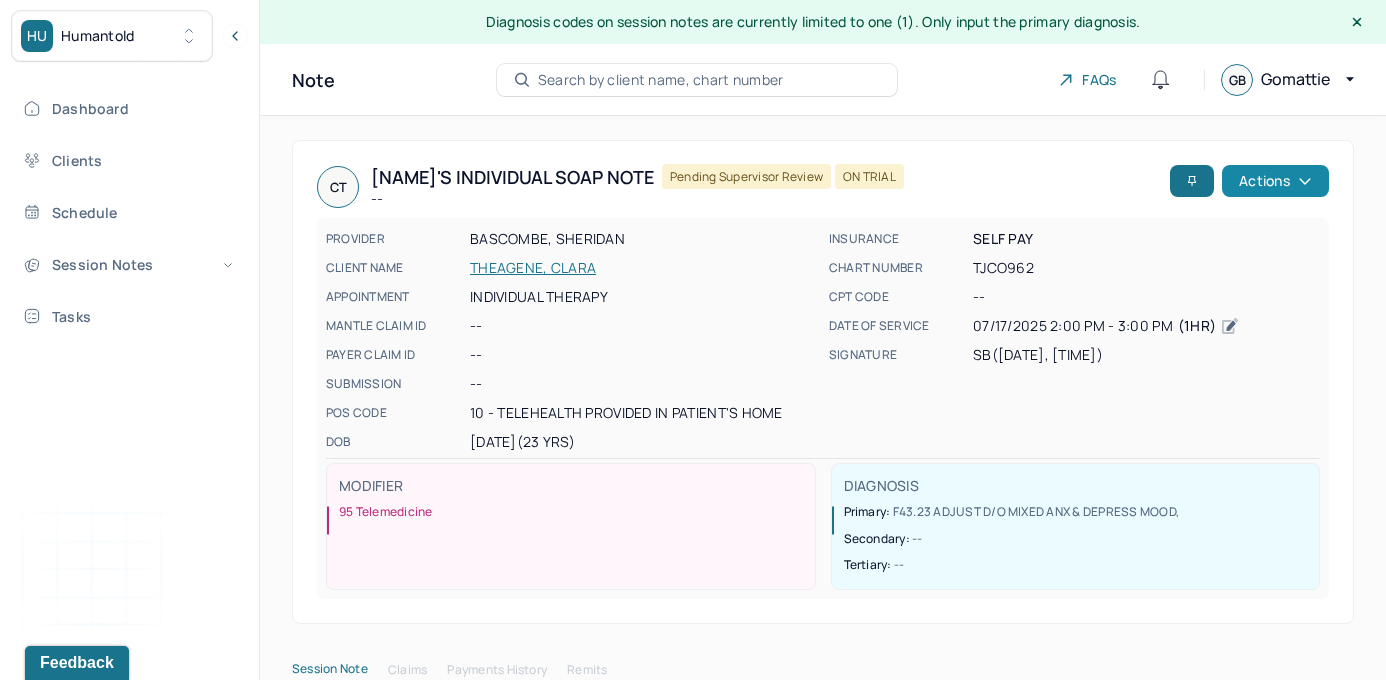 click on "Actions" at bounding box center [1275, 181] 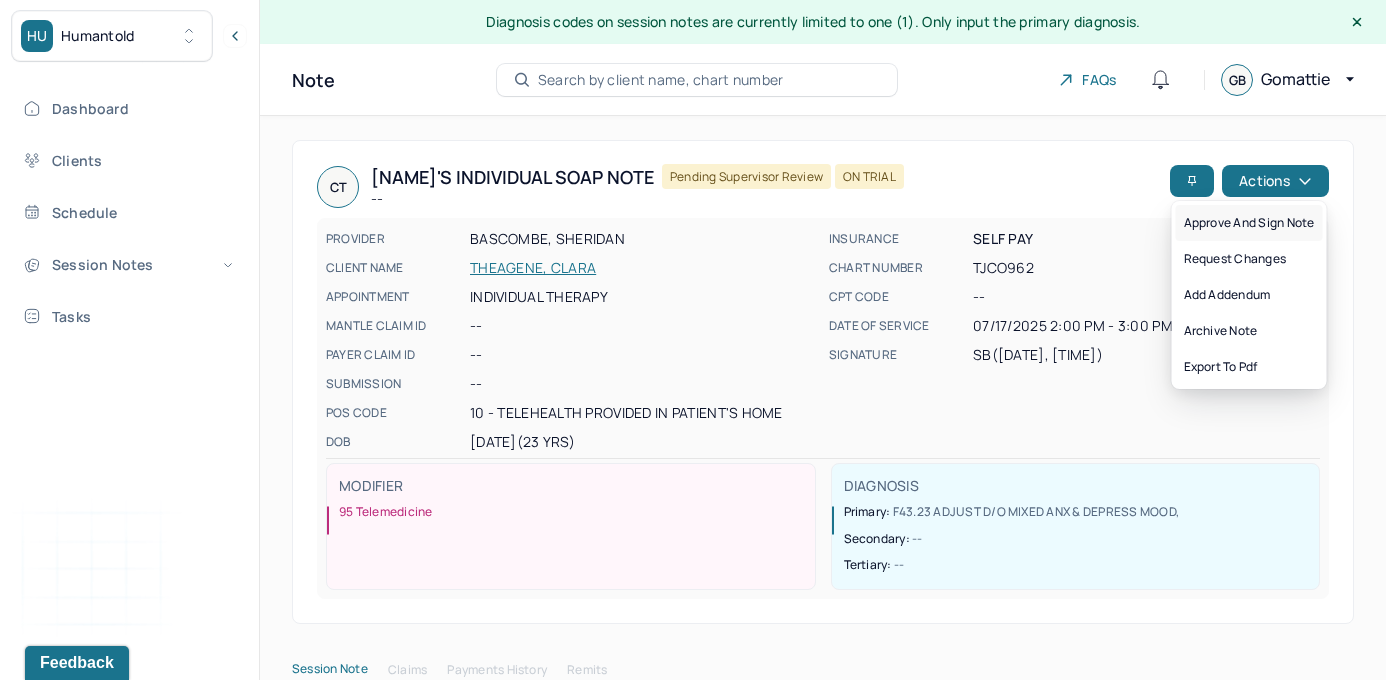 click on "Approve and sign note" at bounding box center [1249, 223] 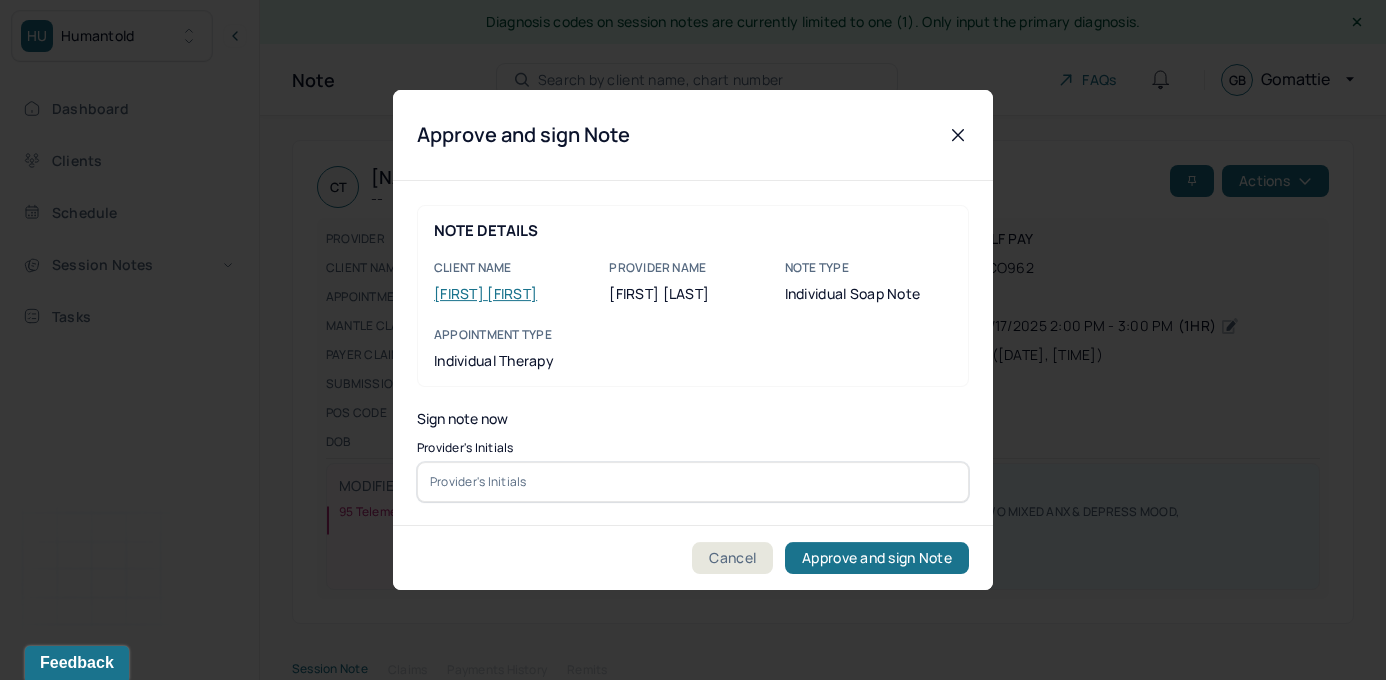 click at bounding box center (693, 482) 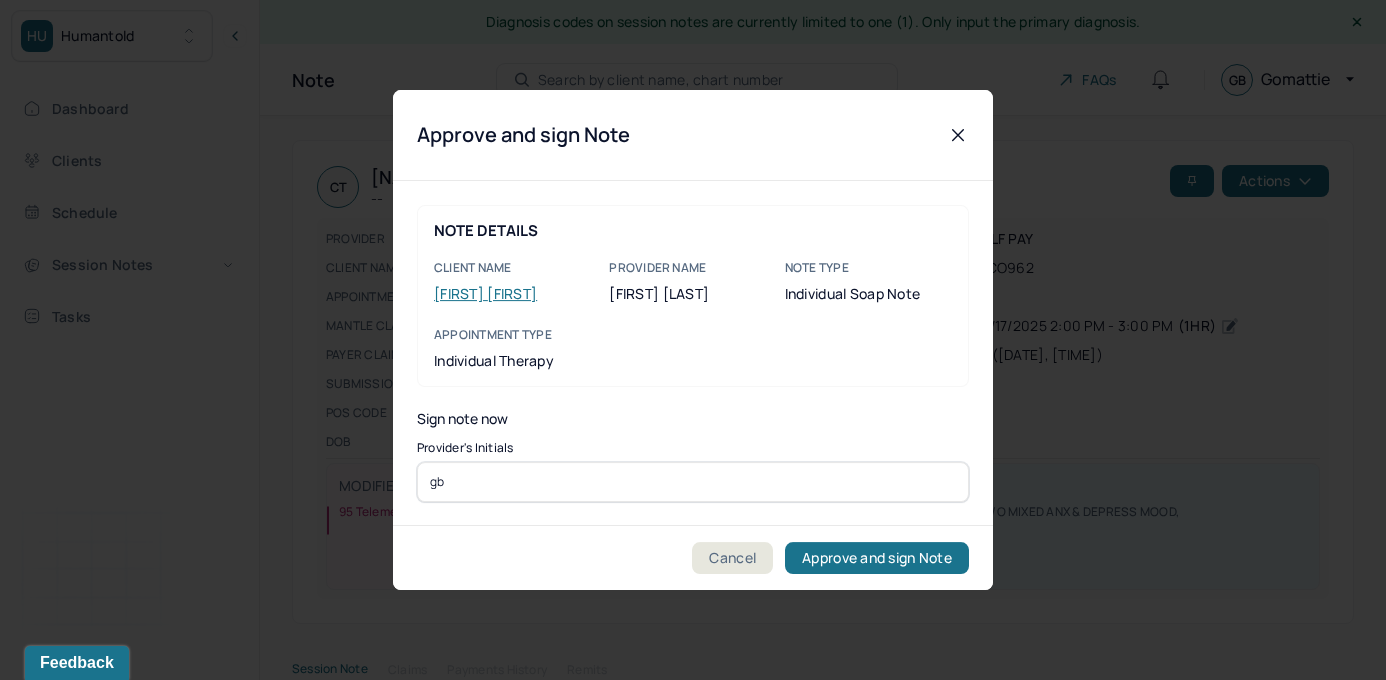 type on "gb" 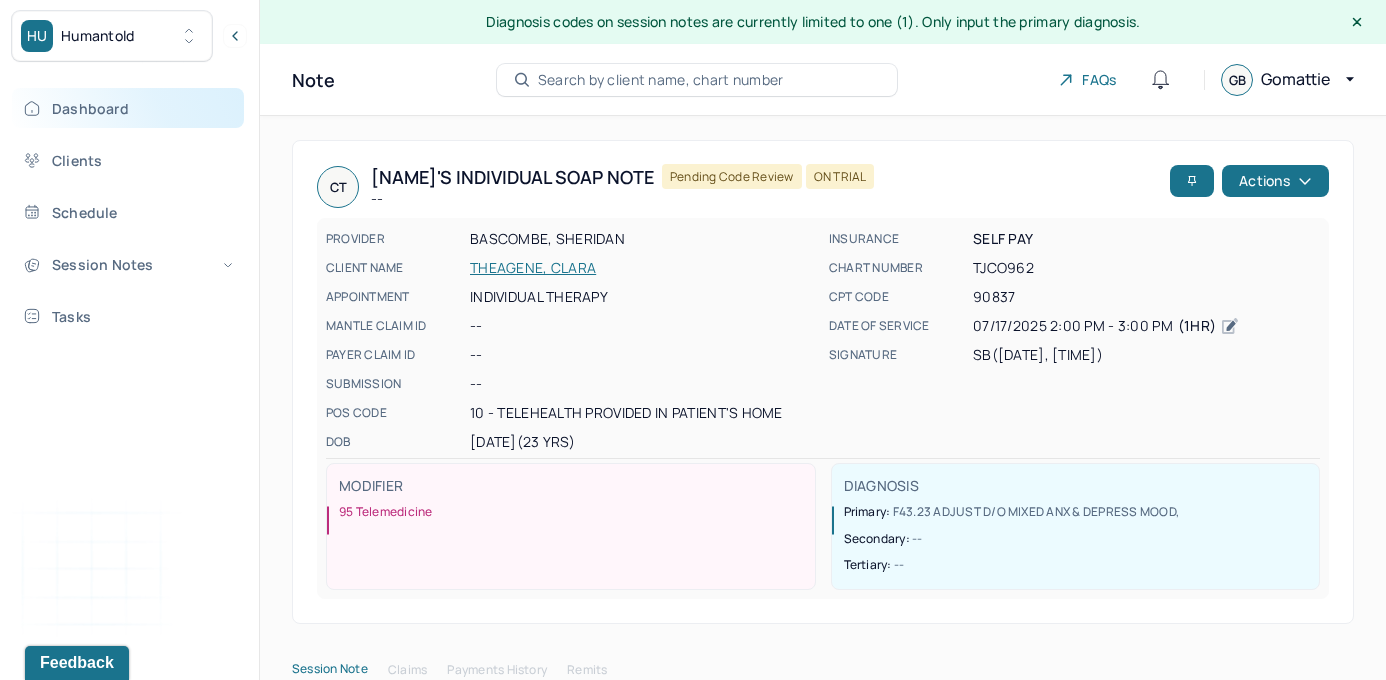 click on "Dashboard" at bounding box center (128, 108) 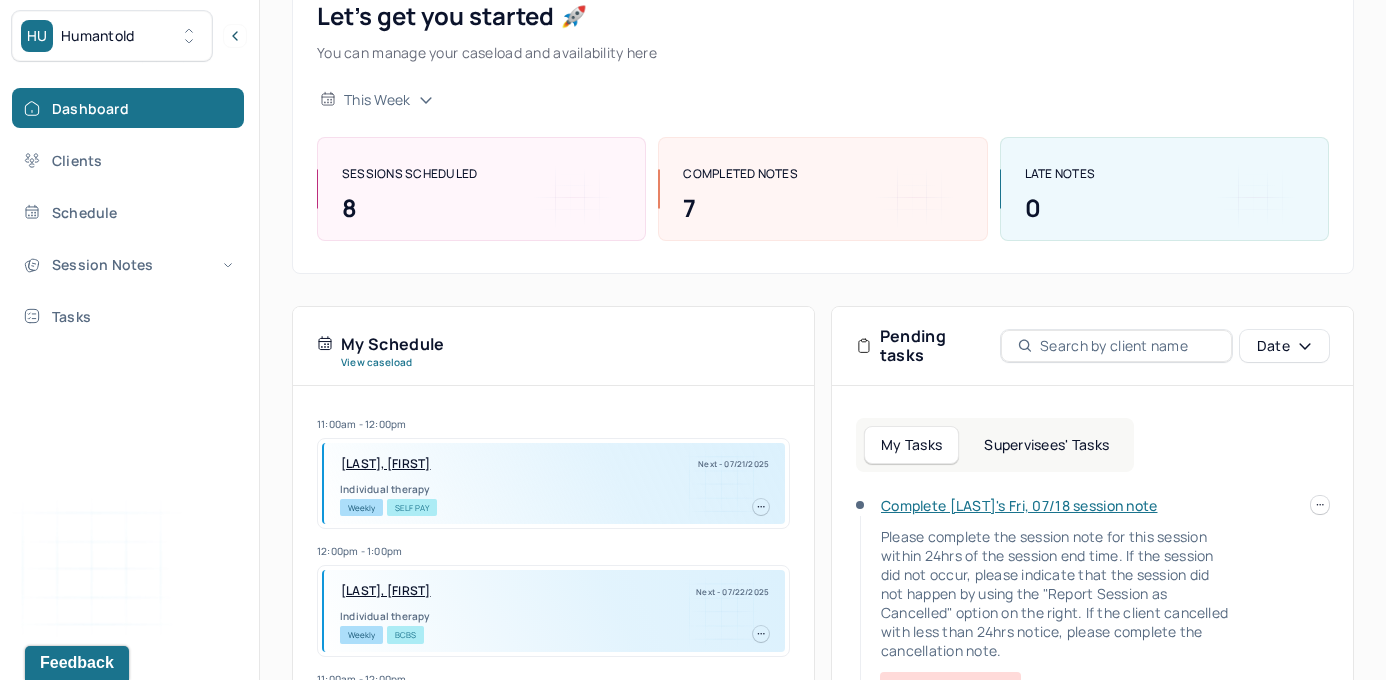 scroll, scrollTop: 172, scrollLeft: 0, axis: vertical 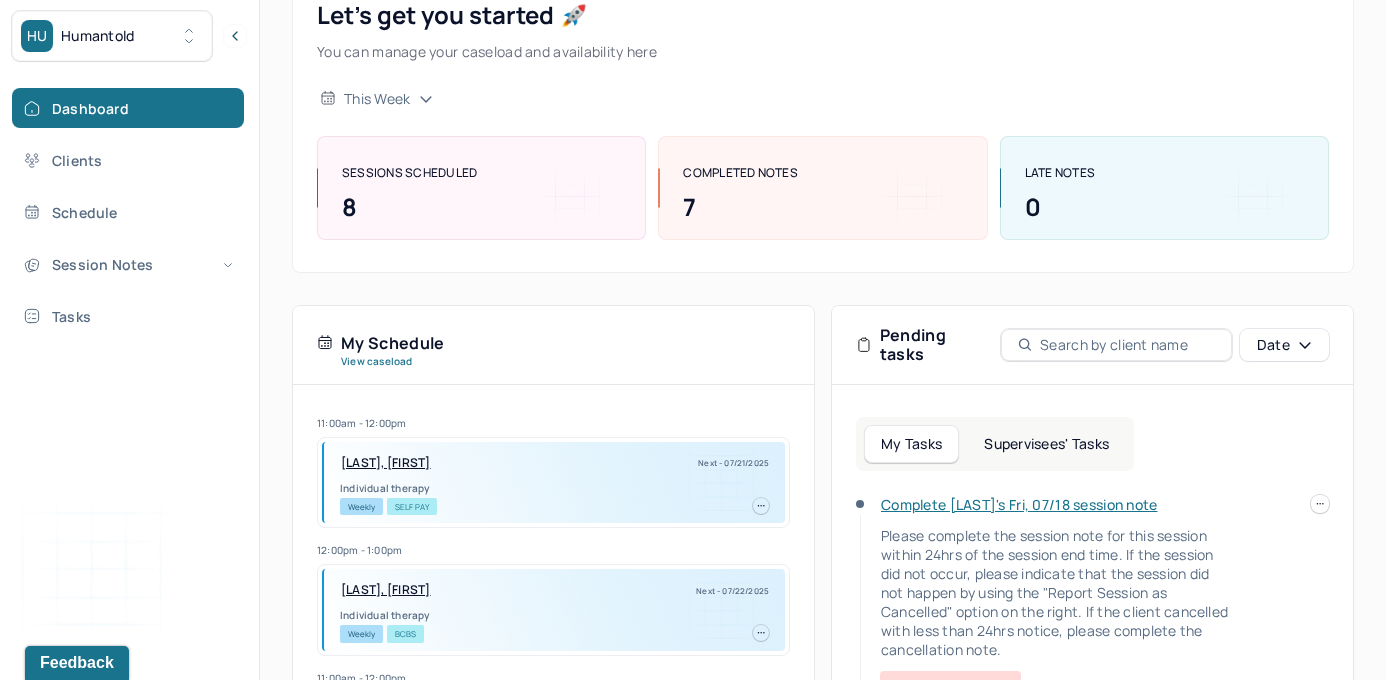 click on "Supervisees' Tasks" at bounding box center (1046, 444) 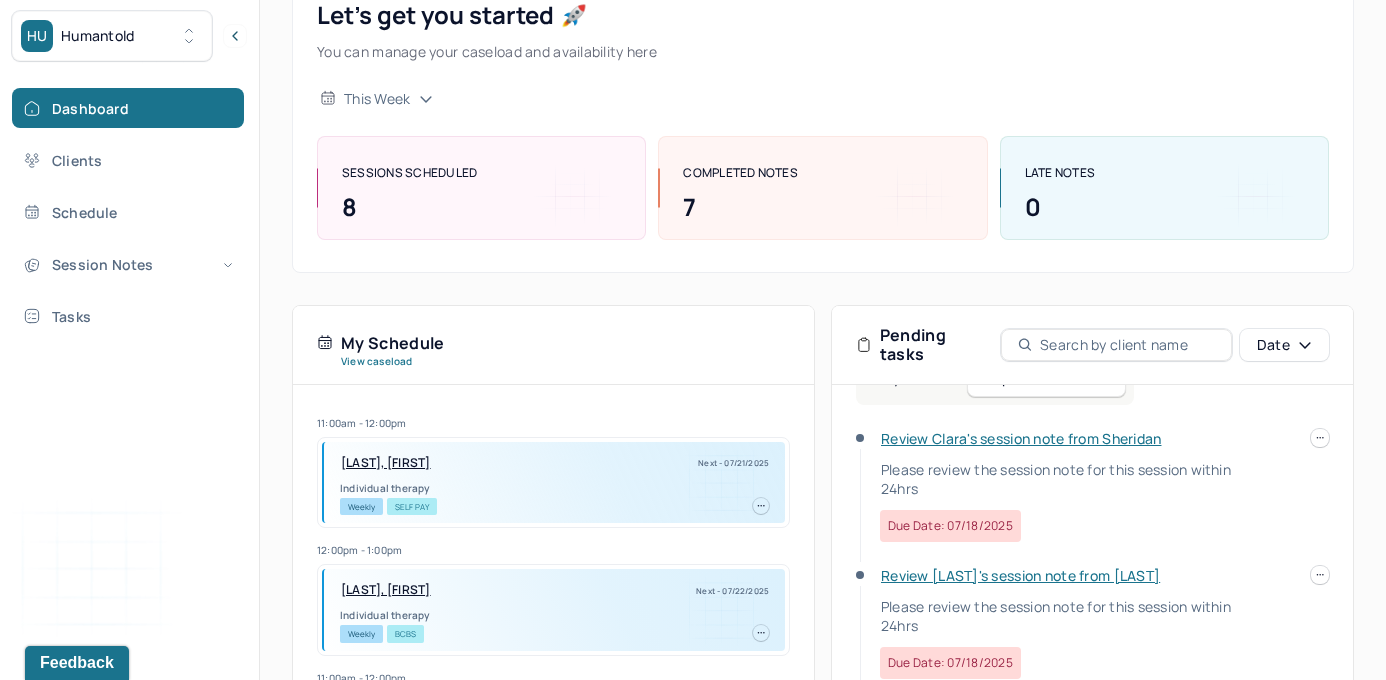 scroll, scrollTop: 68, scrollLeft: 0, axis: vertical 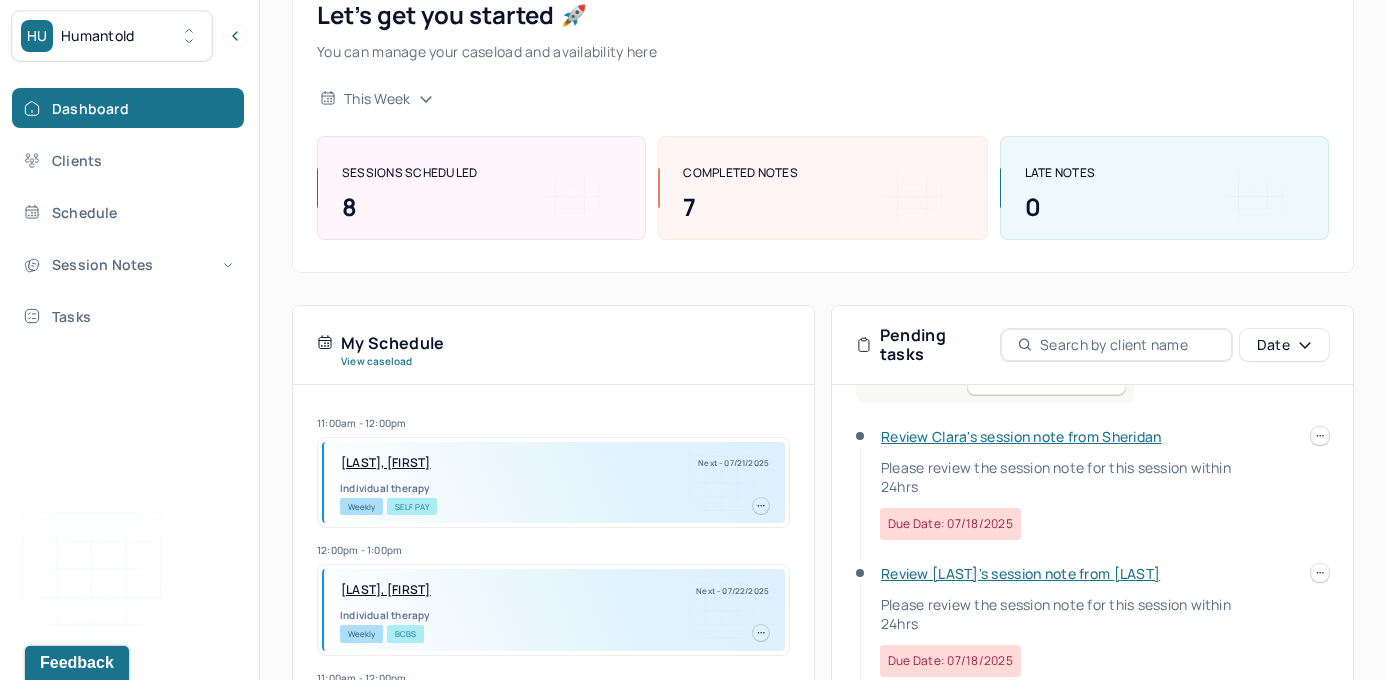 click on "Review [LAST]'s session note from [LAST]" at bounding box center (1020, 573) 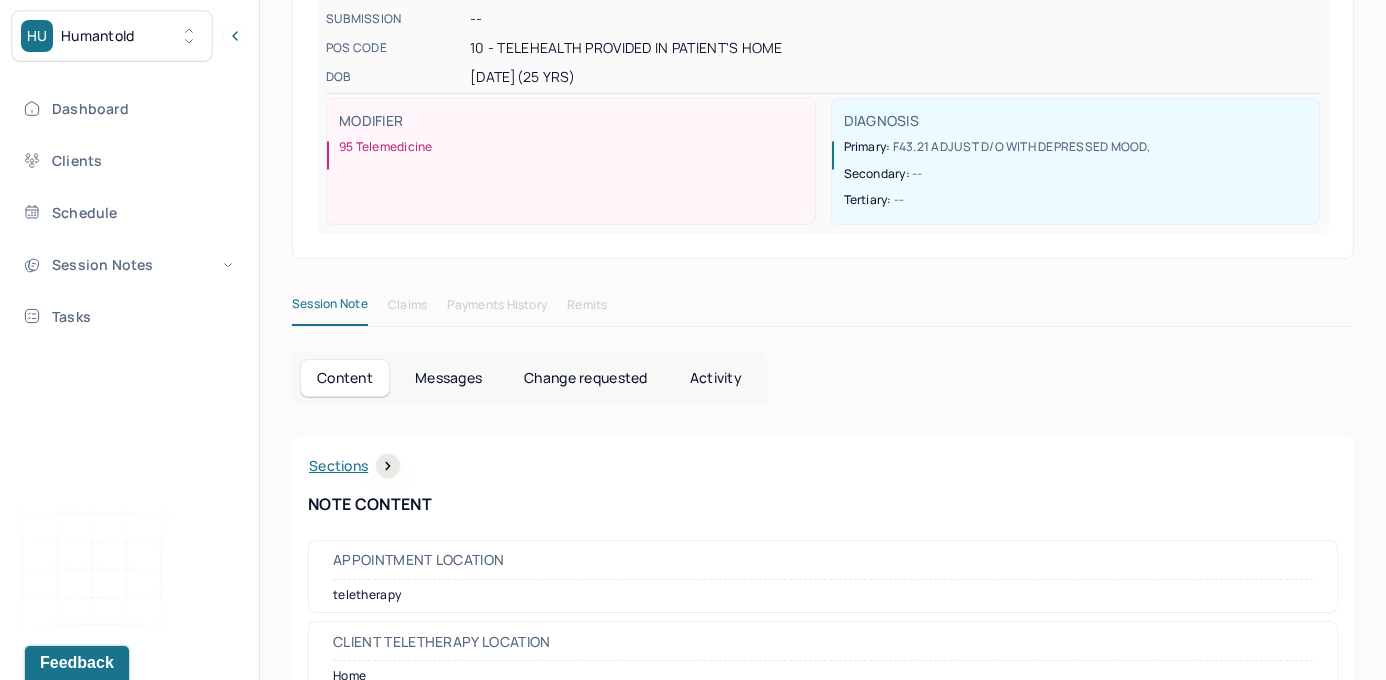 scroll, scrollTop: 0, scrollLeft: 0, axis: both 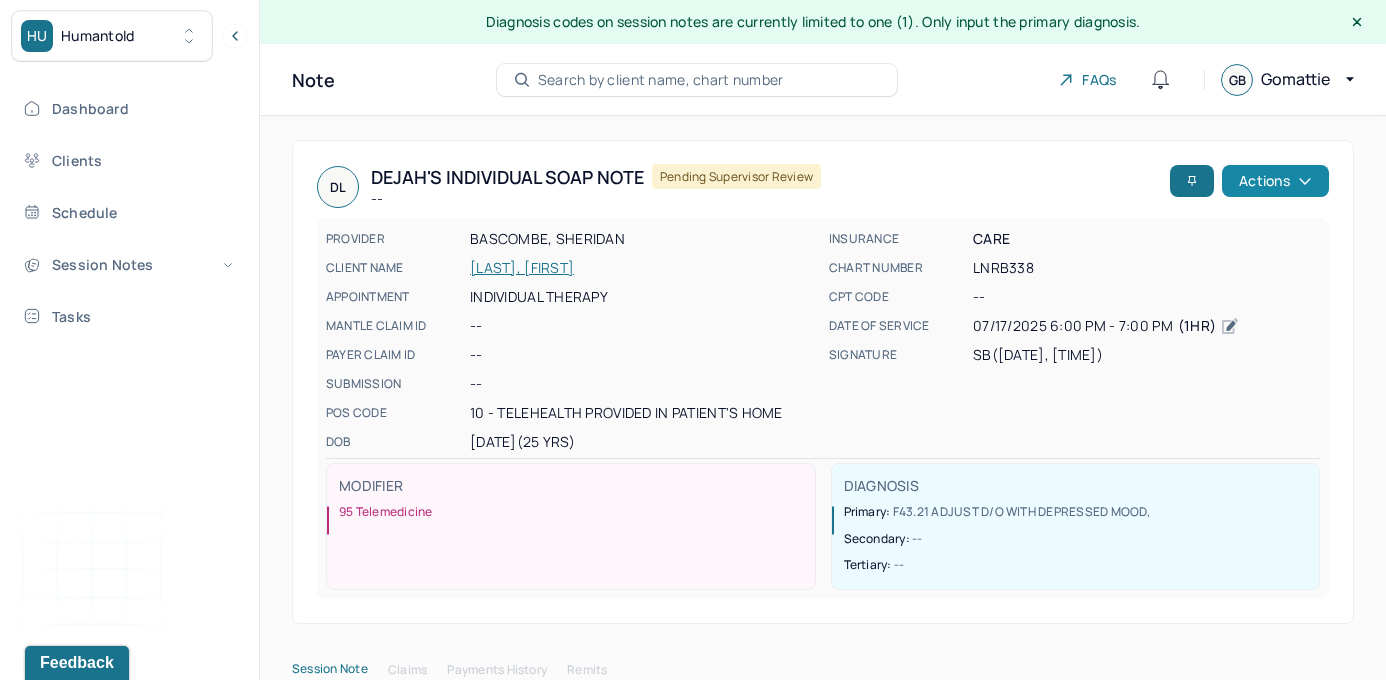 click on "Actions" at bounding box center [1275, 181] 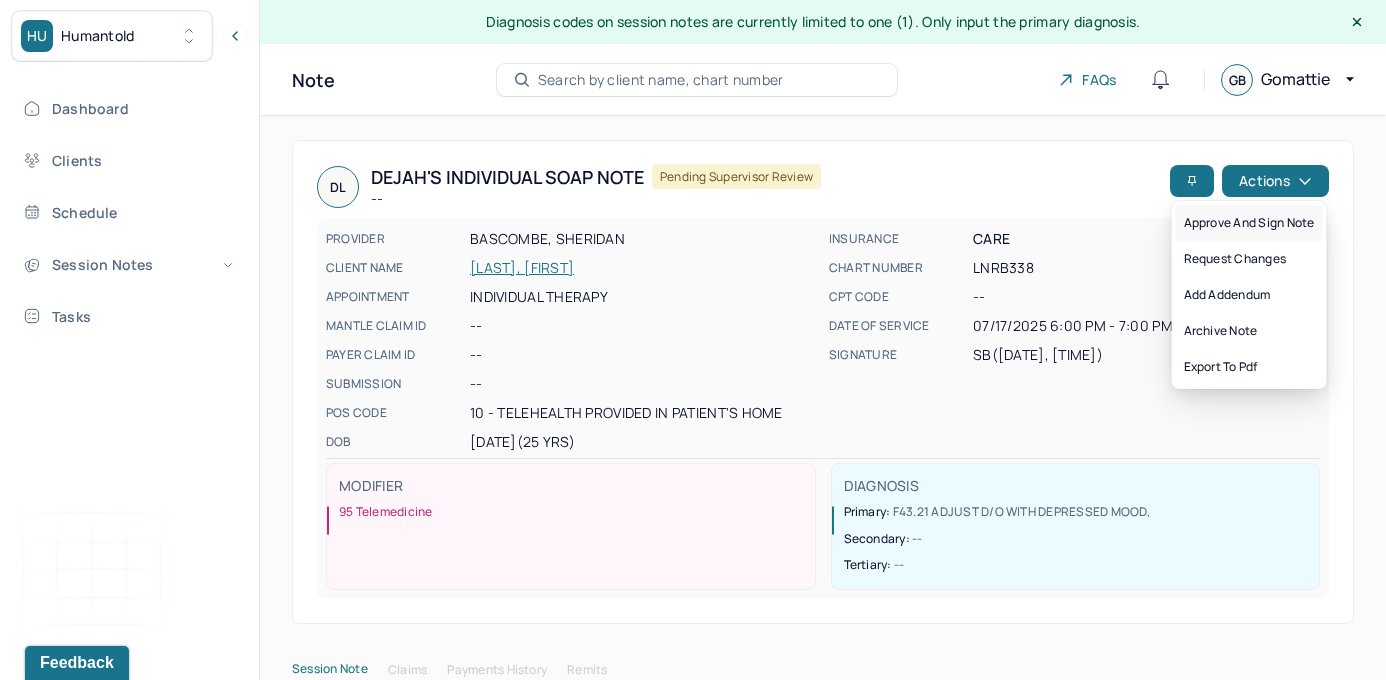 click on "Approve and sign note" at bounding box center (1249, 223) 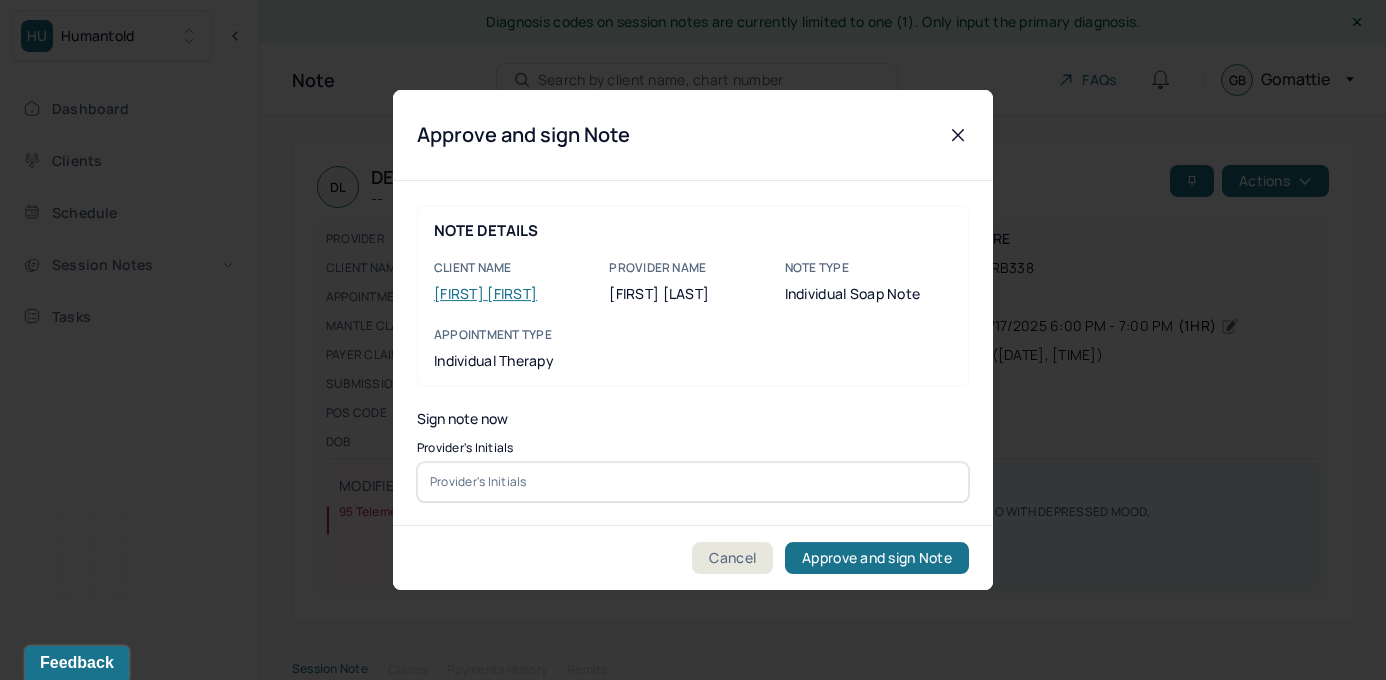 click at bounding box center [693, 482] 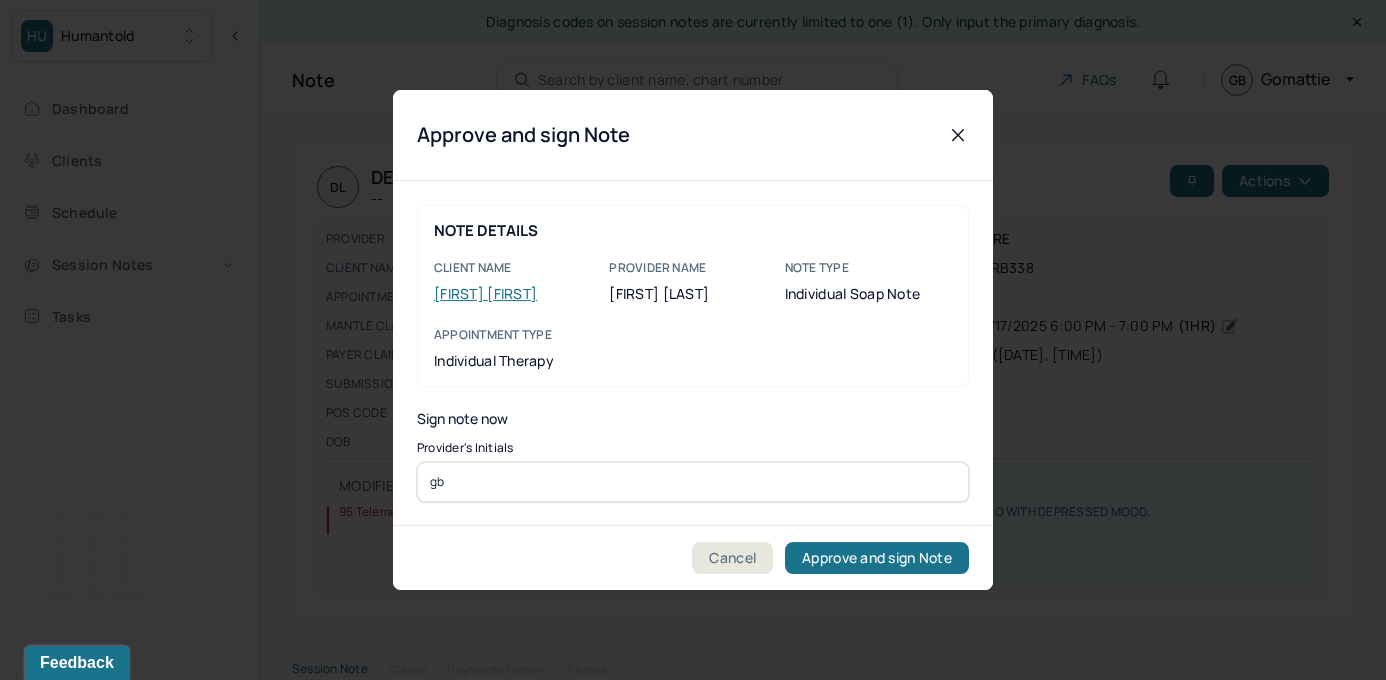 type on "gb" 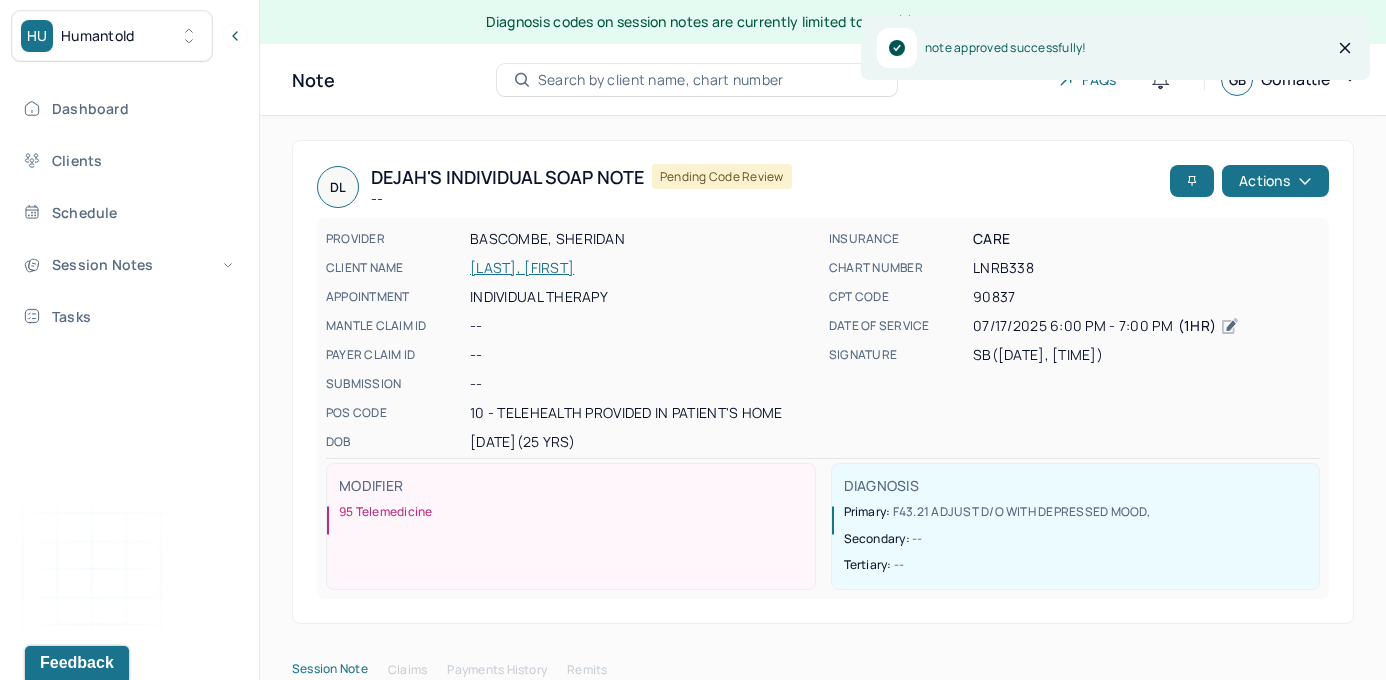 click on "Dashboard Clients Schedule Session Notes Tasks" at bounding box center (129, 212) 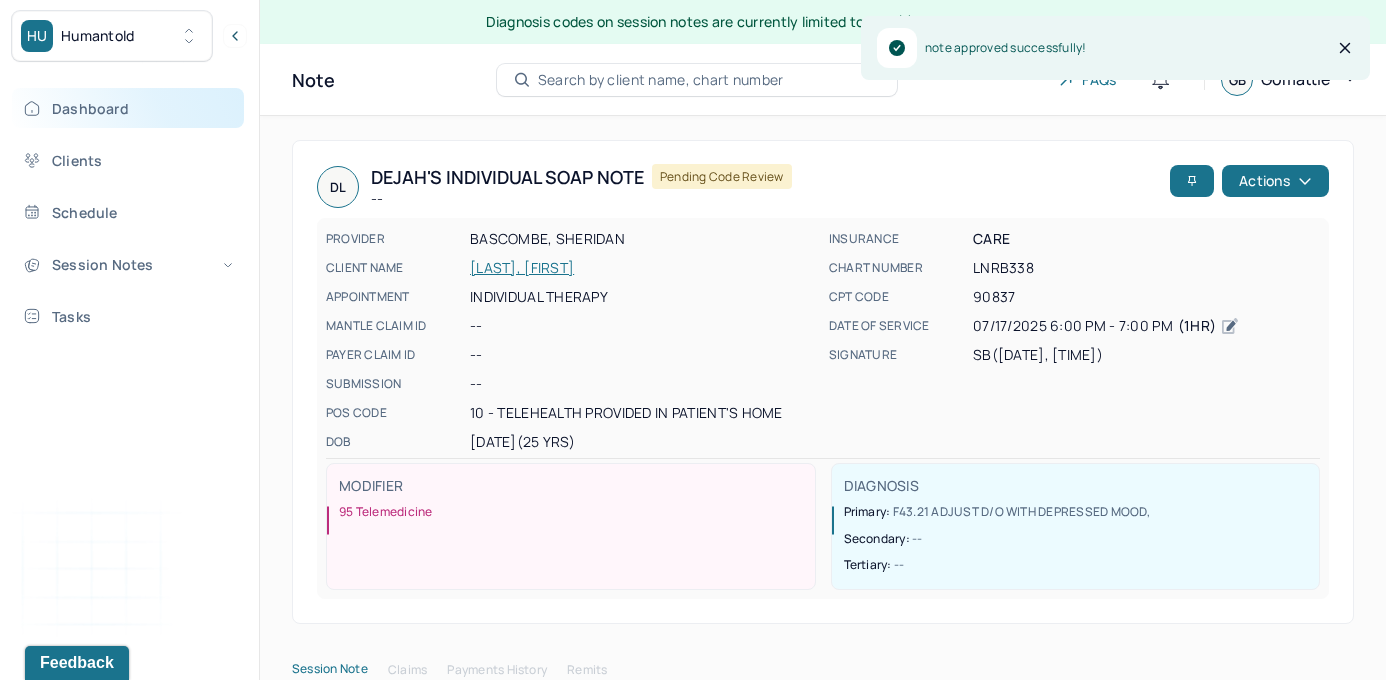click on "Dashboard" at bounding box center [128, 108] 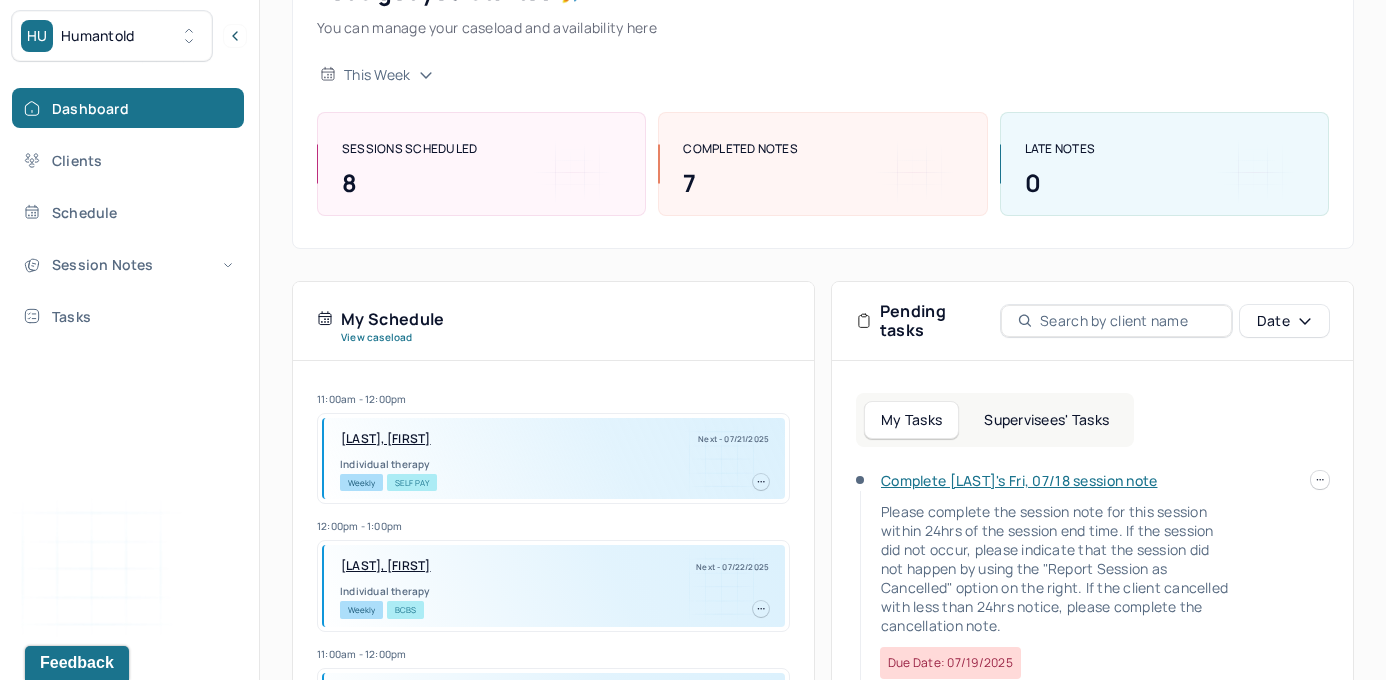scroll, scrollTop: 257, scrollLeft: 0, axis: vertical 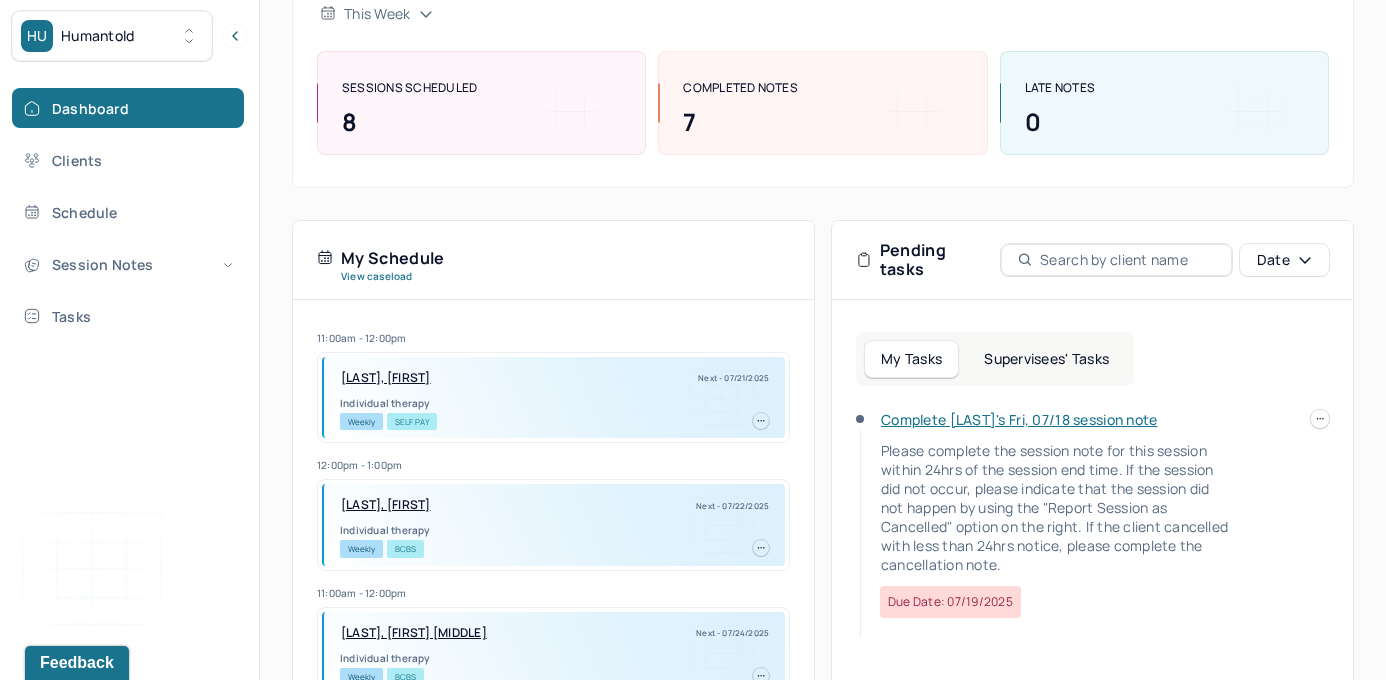 click on "Supervisees' Tasks" at bounding box center [1046, 359] 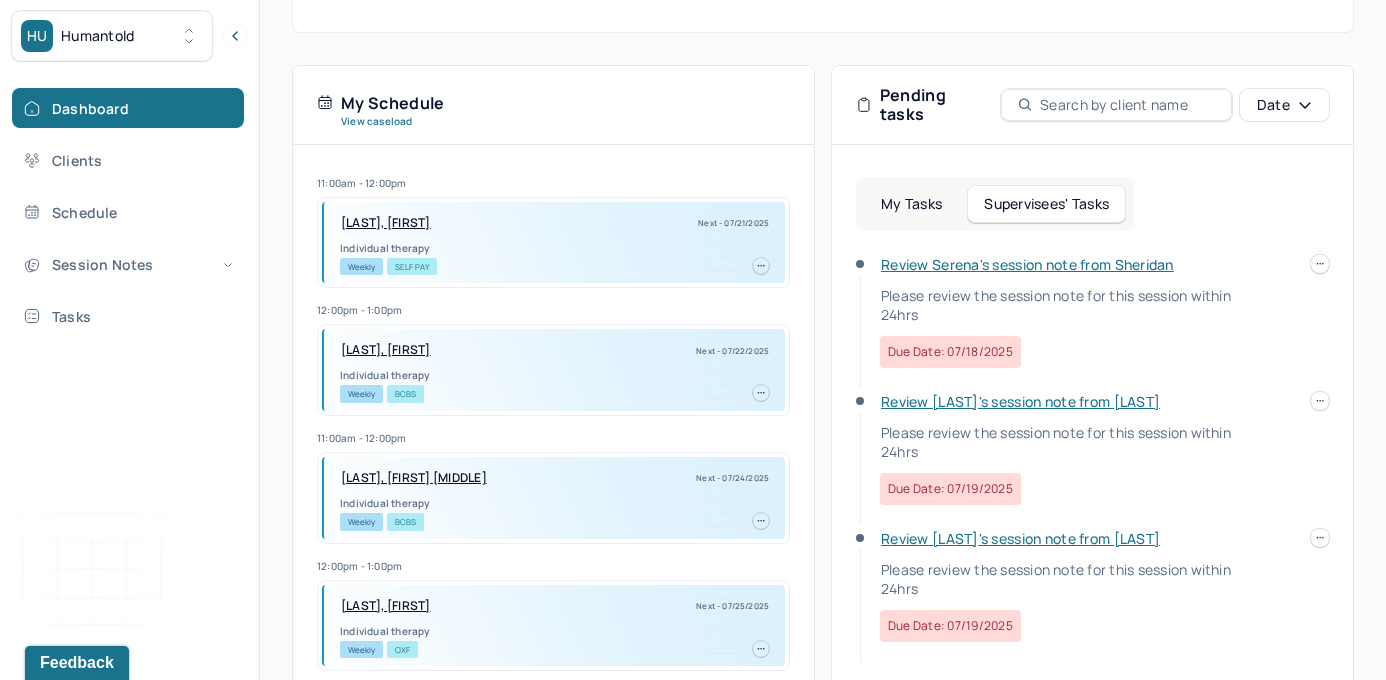 scroll, scrollTop: 432, scrollLeft: 0, axis: vertical 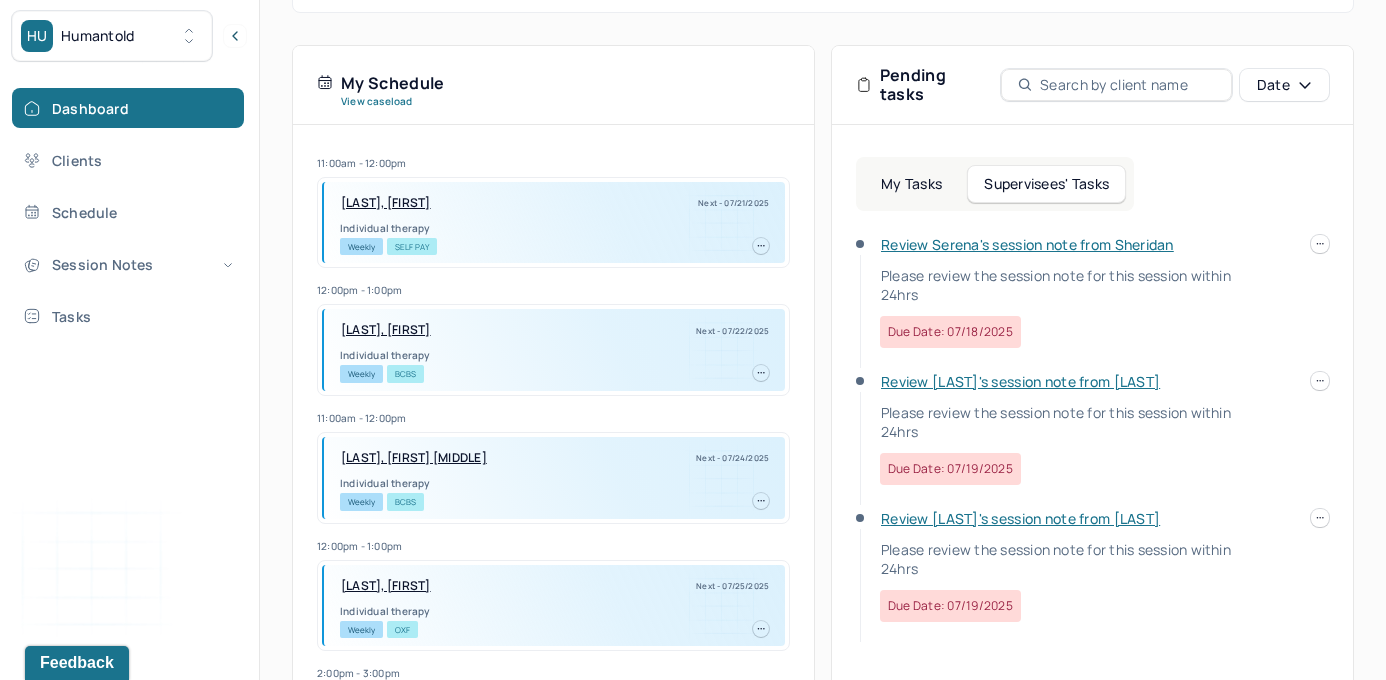 click on "Review Serena's session note from Sheridan" at bounding box center [1027, 244] 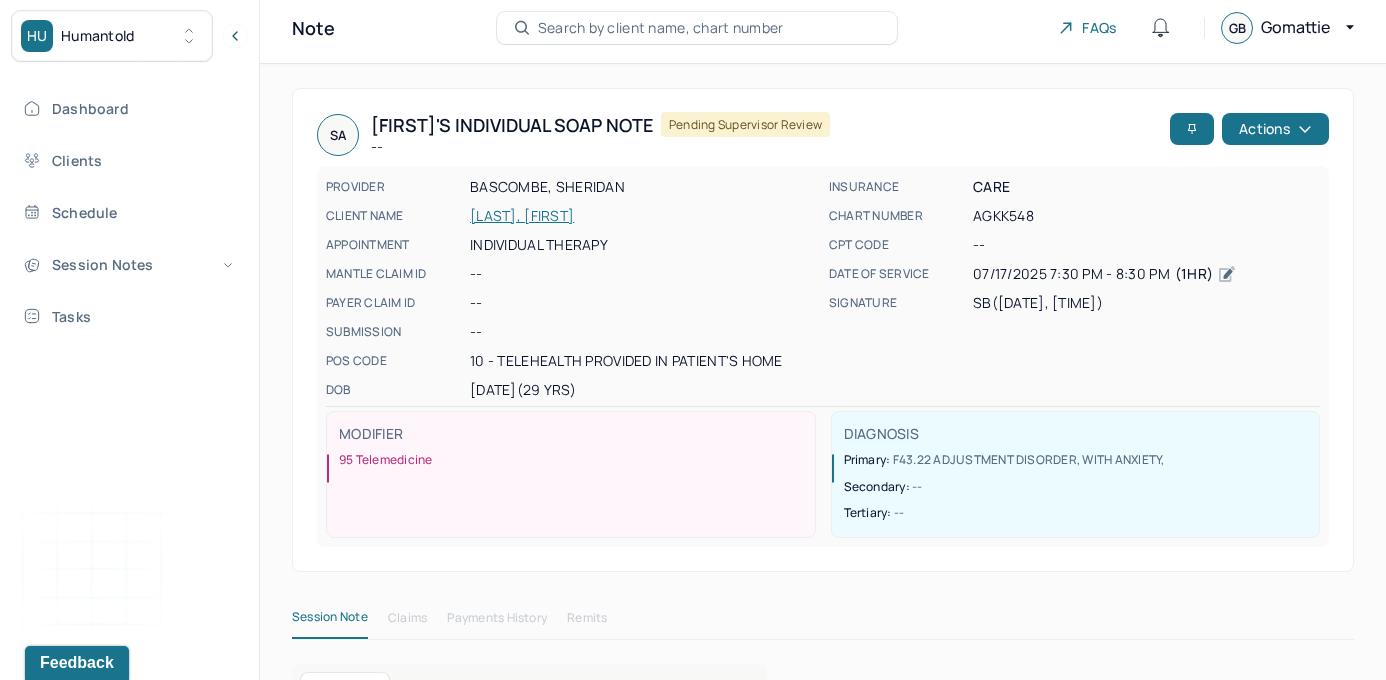 scroll, scrollTop: 0, scrollLeft: 0, axis: both 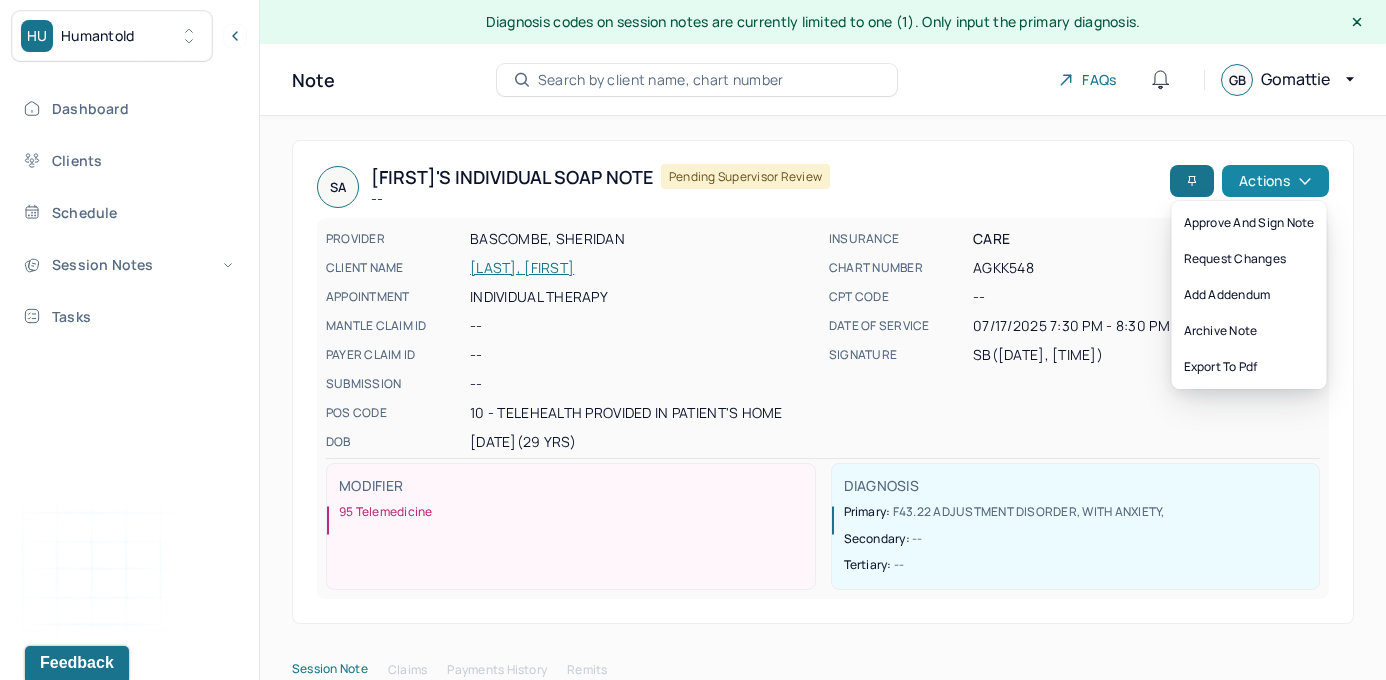 click on "Actions" at bounding box center (1275, 181) 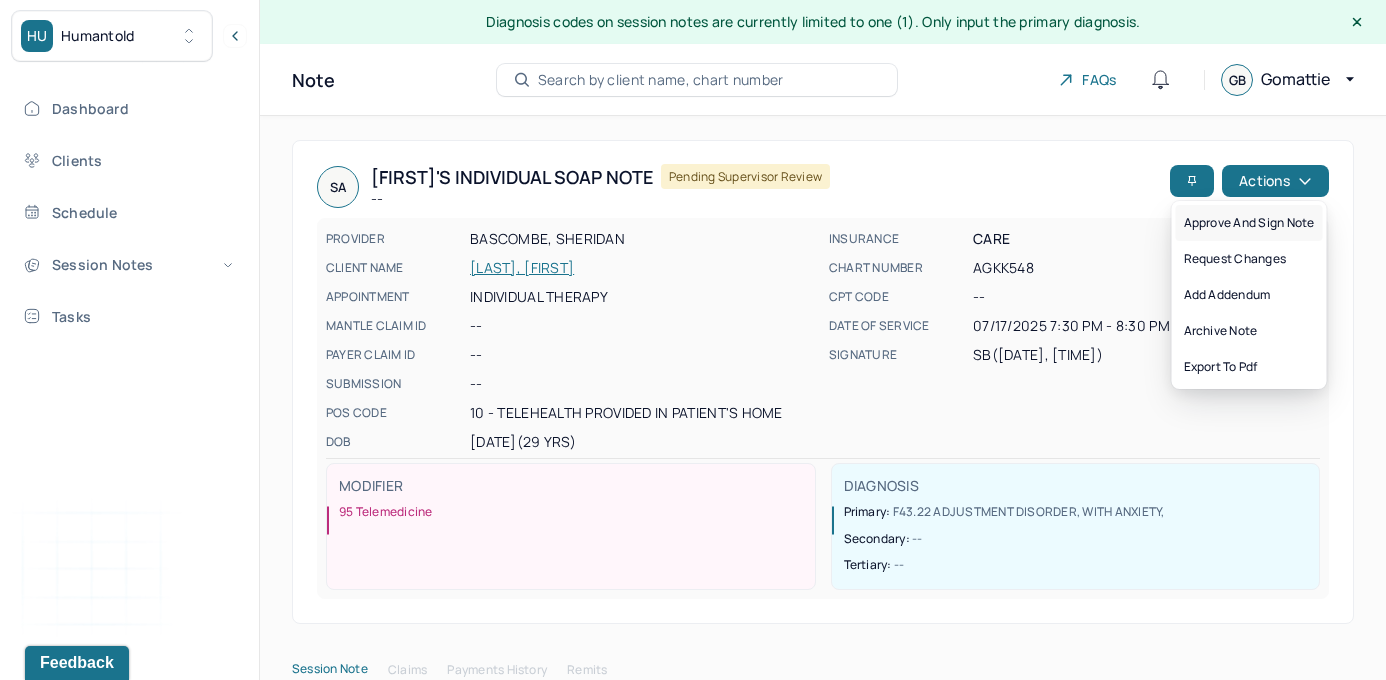 click on "Approve and sign note" at bounding box center [1249, 223] 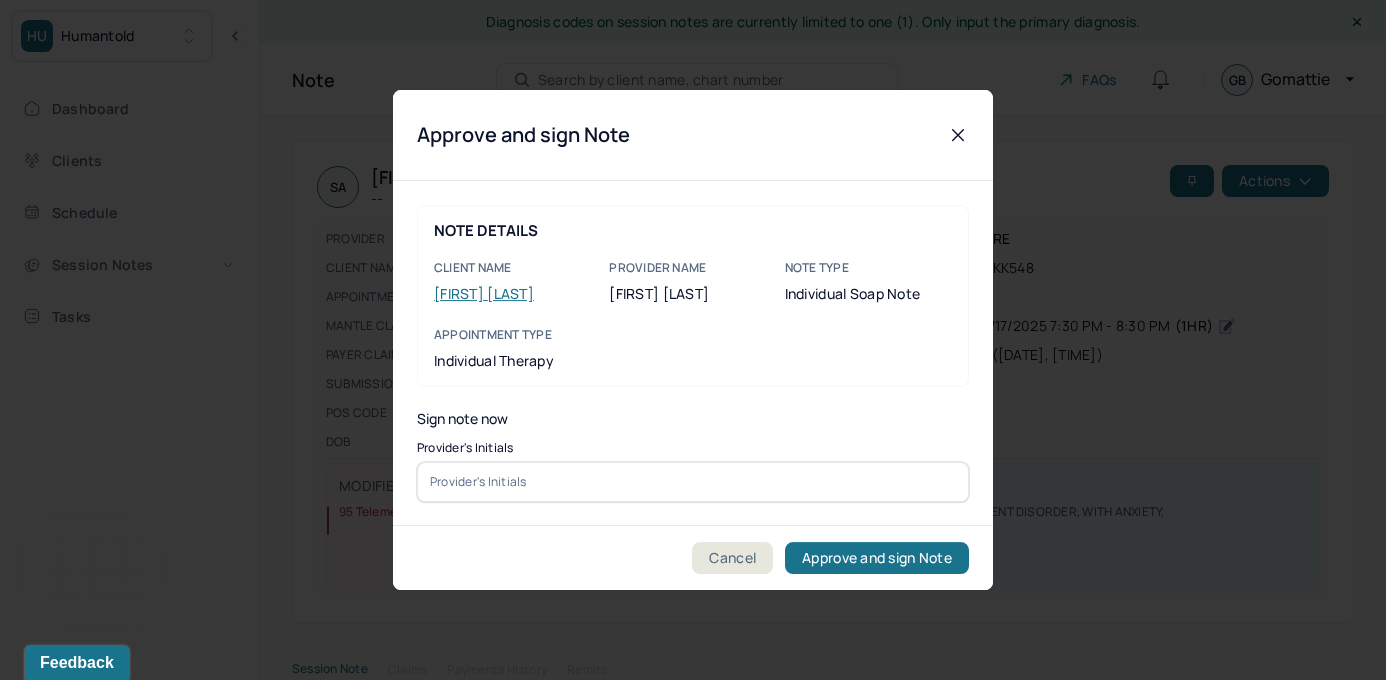 click at bounding box center [693, 482] 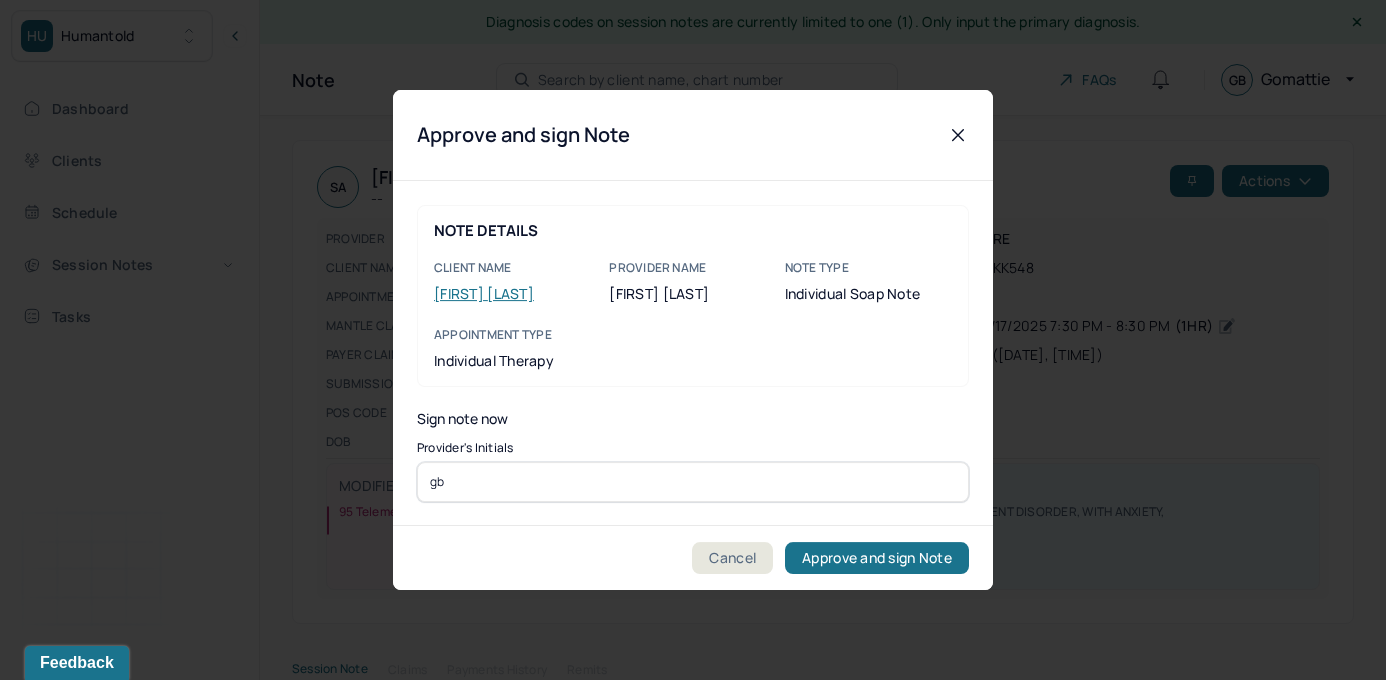 type on "gb" 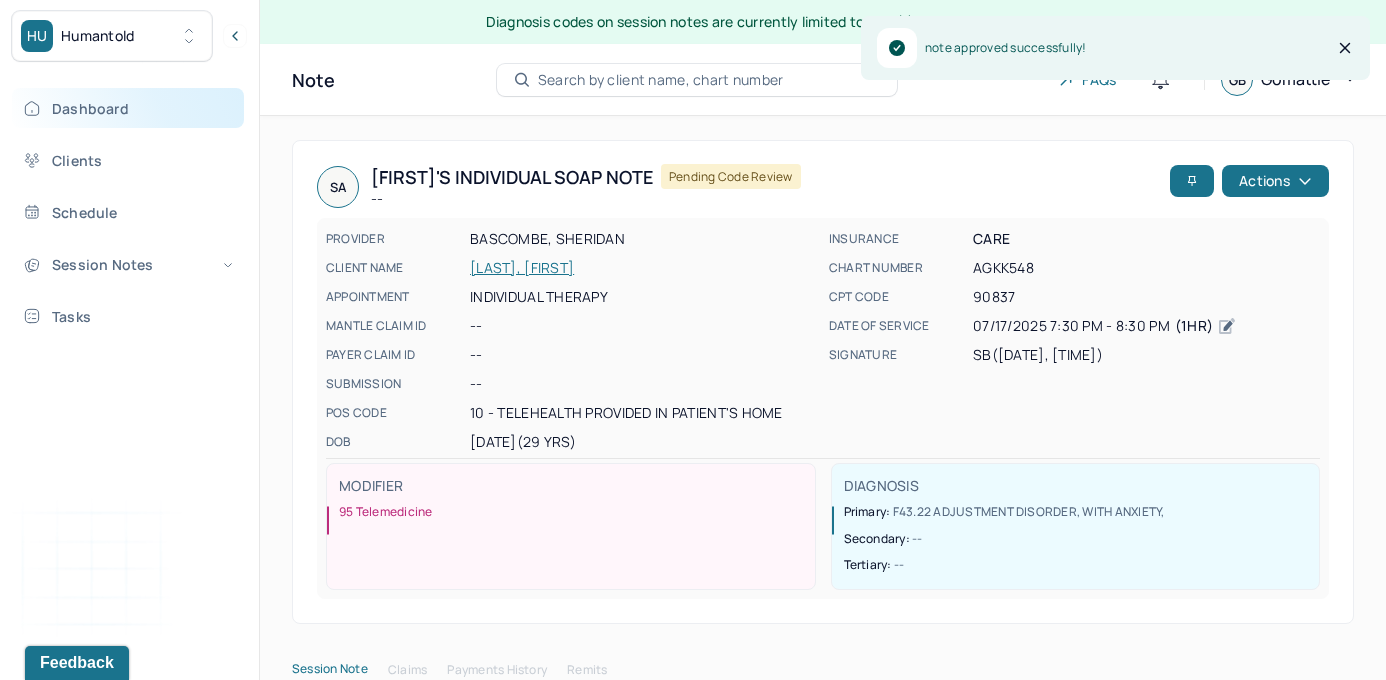 click on "Dashboard" at bounding box center (128, 108) 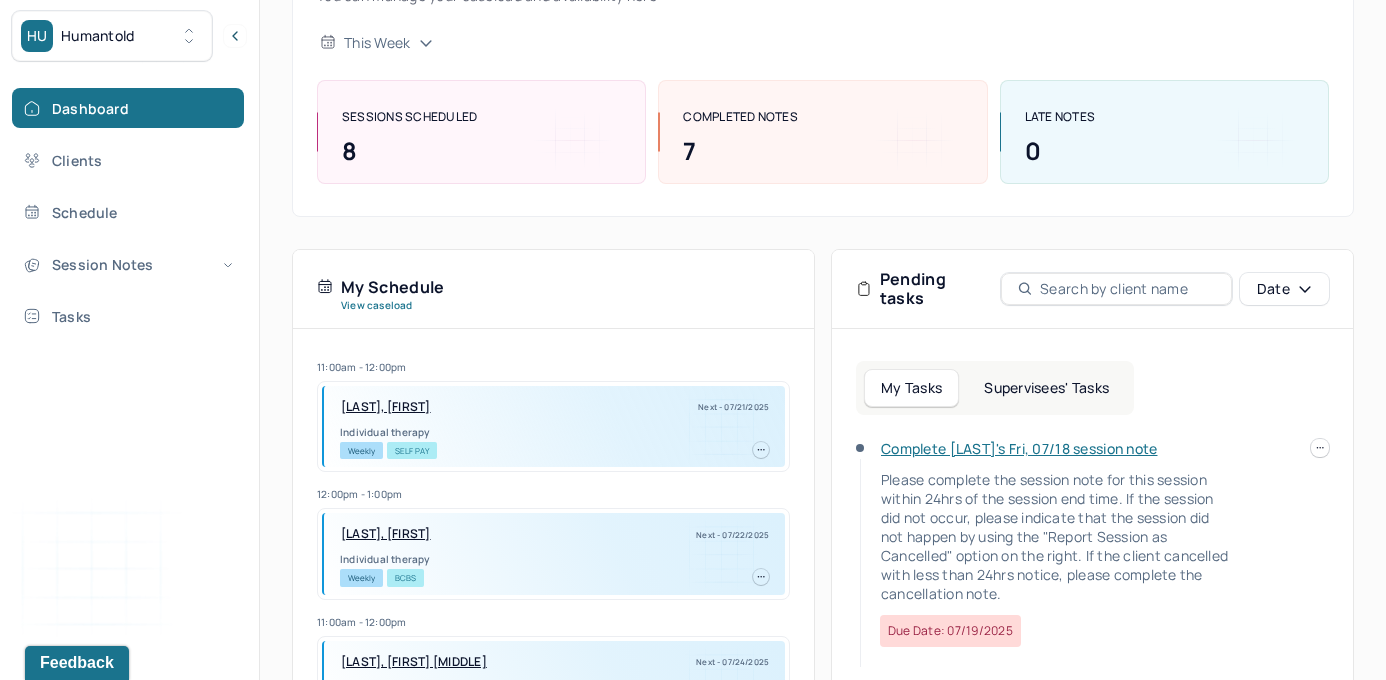 scroll, scrollTop: 274, scrollLeft: 0, axis: vertical 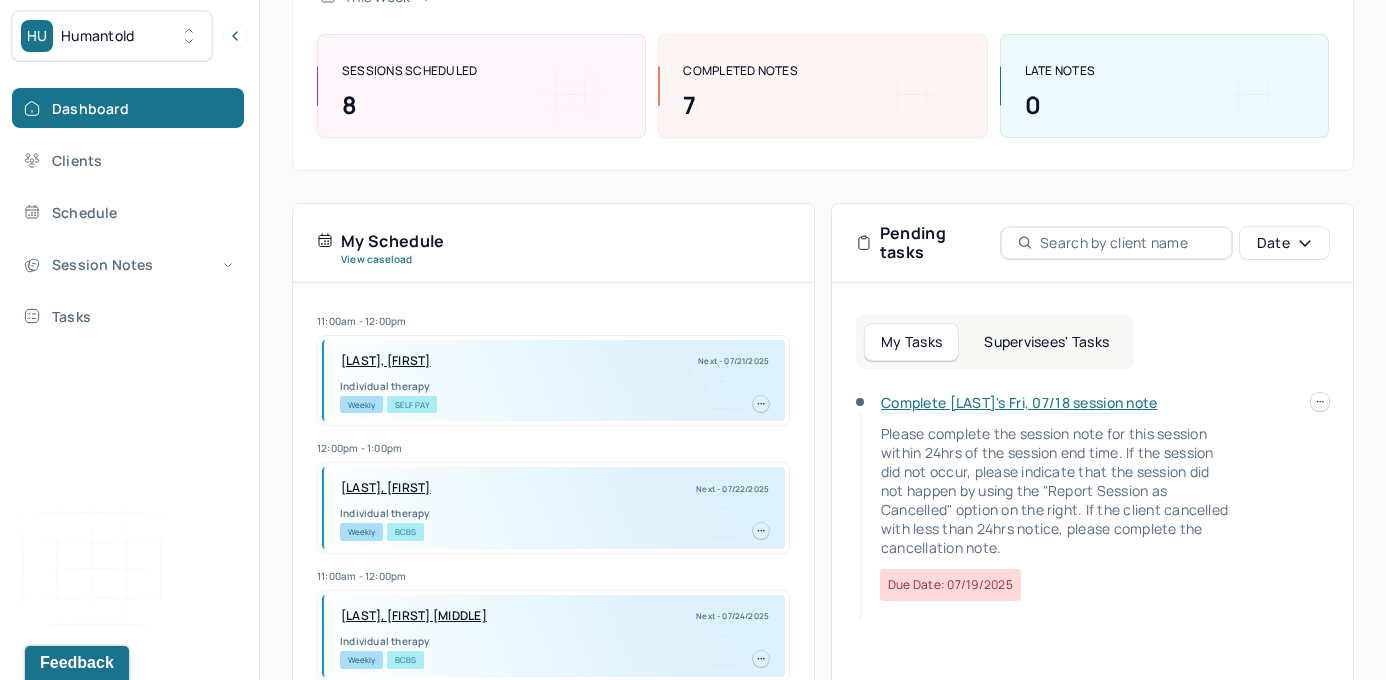 click on "Supervisees' Tasks" at bounding box center (1046, 342) 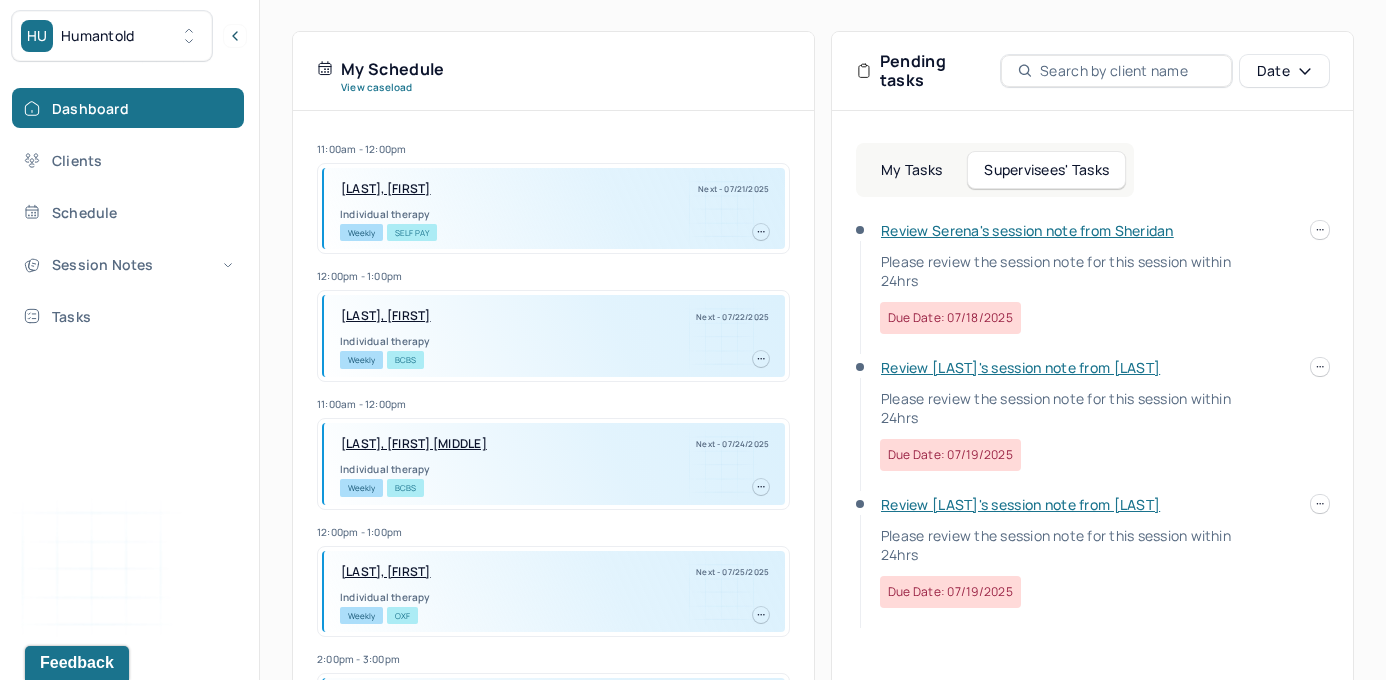 scroll, scrollTop: 447, scrollLeft: 0, axis: vertical 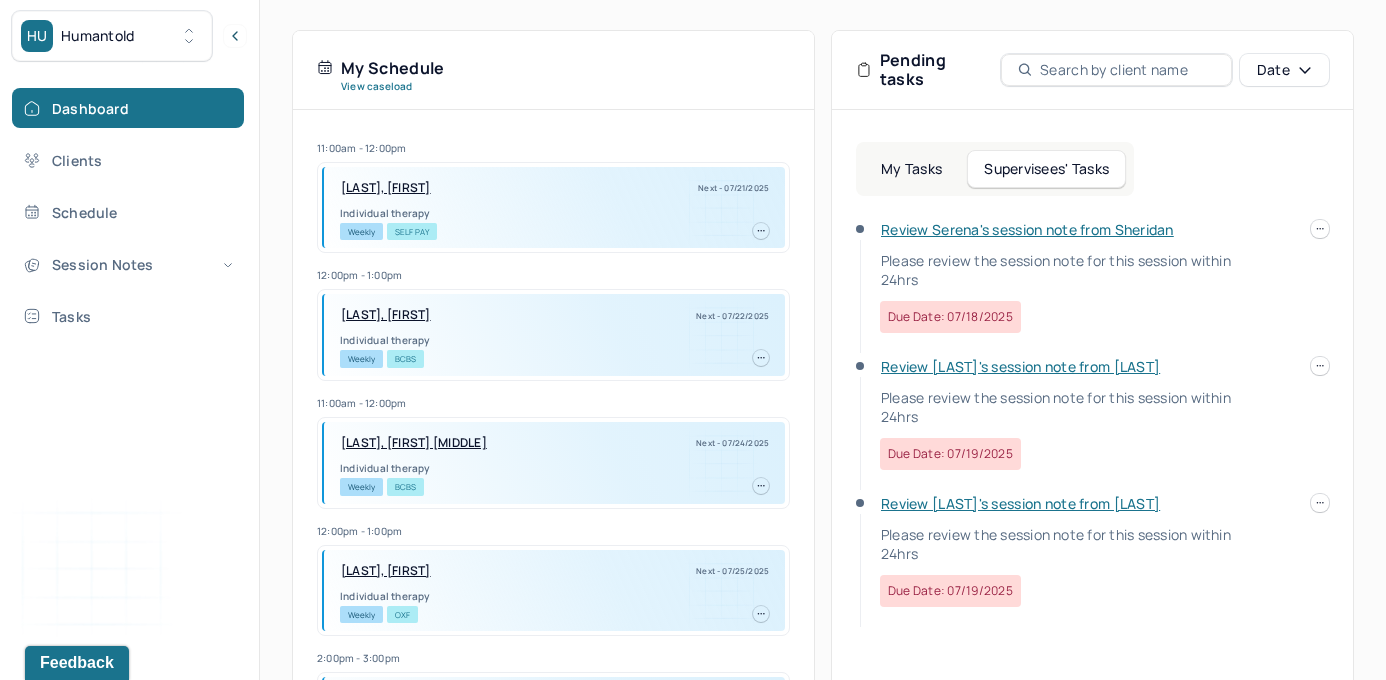 click on "Review [LAST]'s session note from [LAST]" at bounding box center [1020, 366] 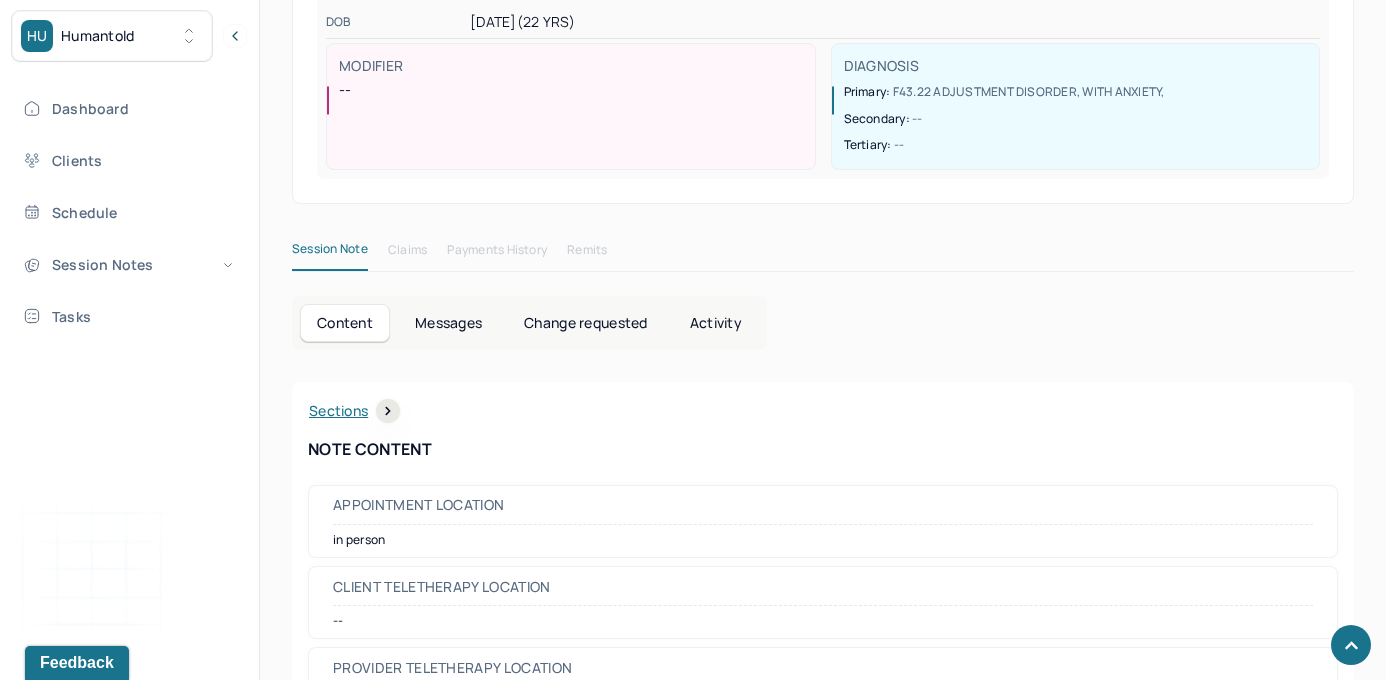 scroll, scrollTop: 0, scrollLeft: 0, axis: both 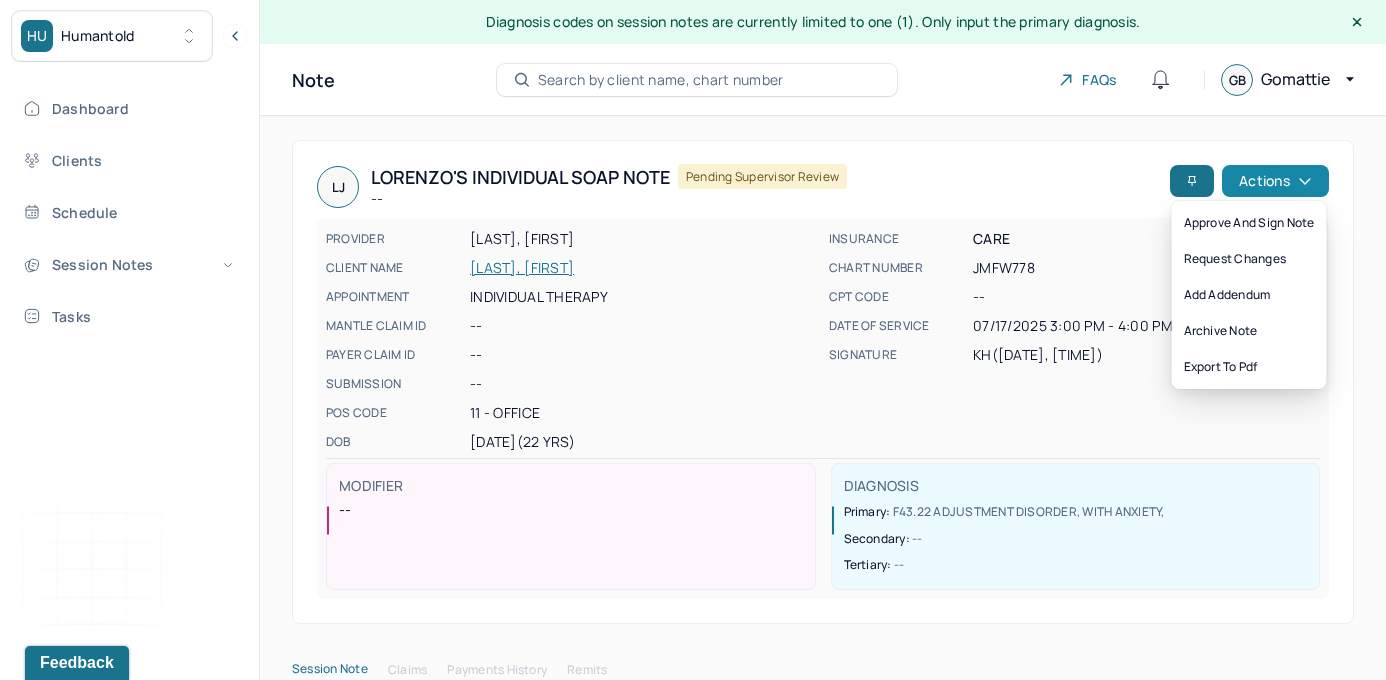 click on "Actions" at bounding box center [1275, 181] 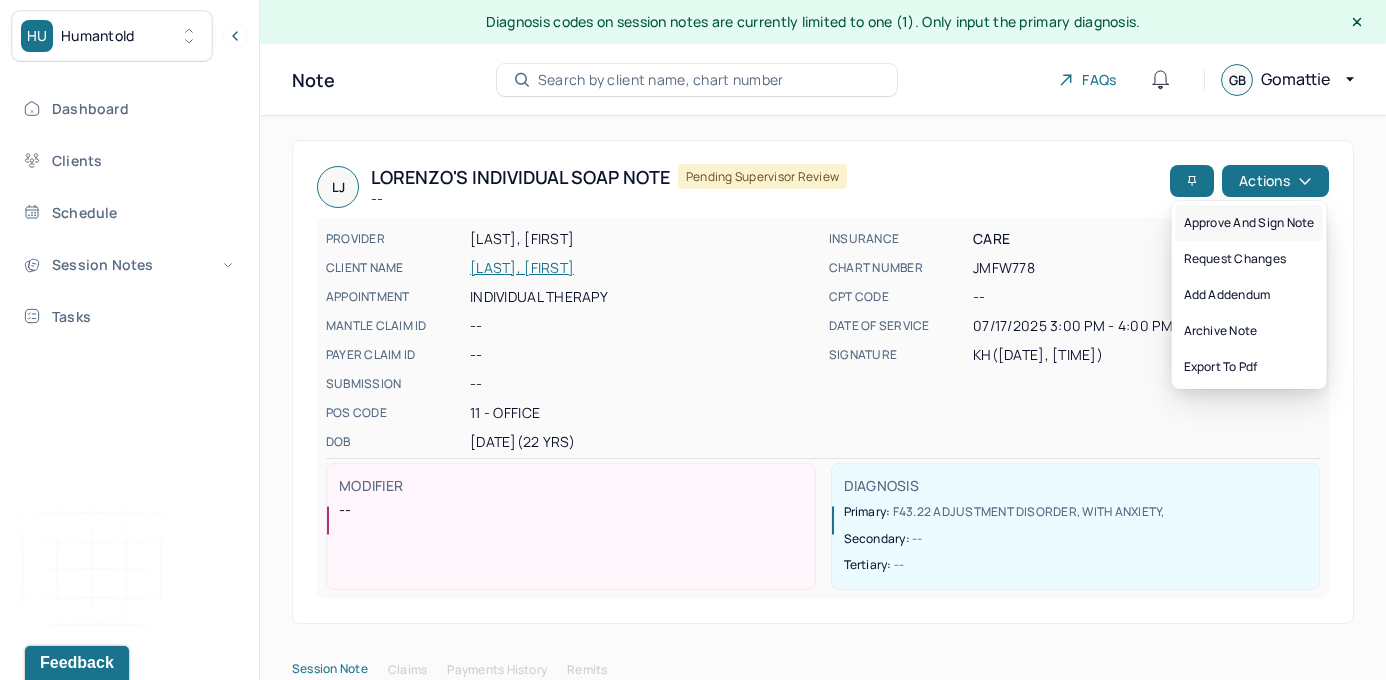 click on "Approve and sign note" at bounding box center [1249, 223] 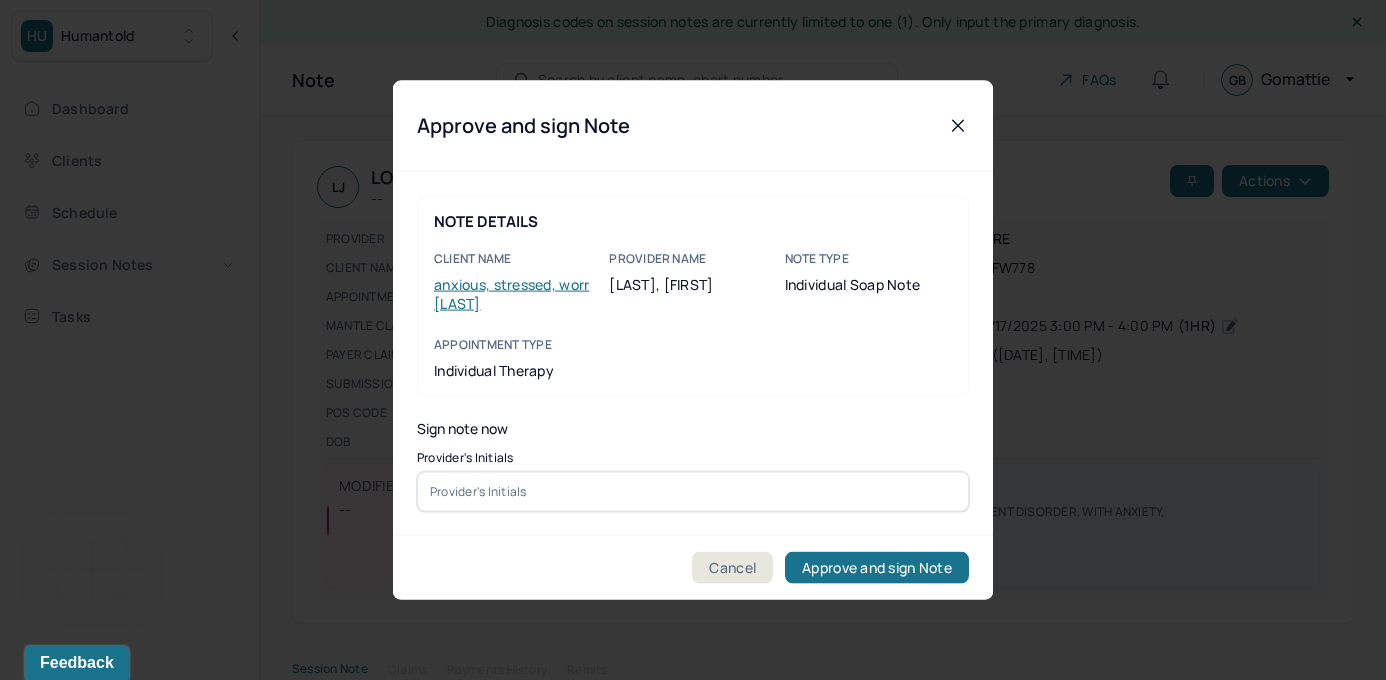 click at bounding box center (693, 491) 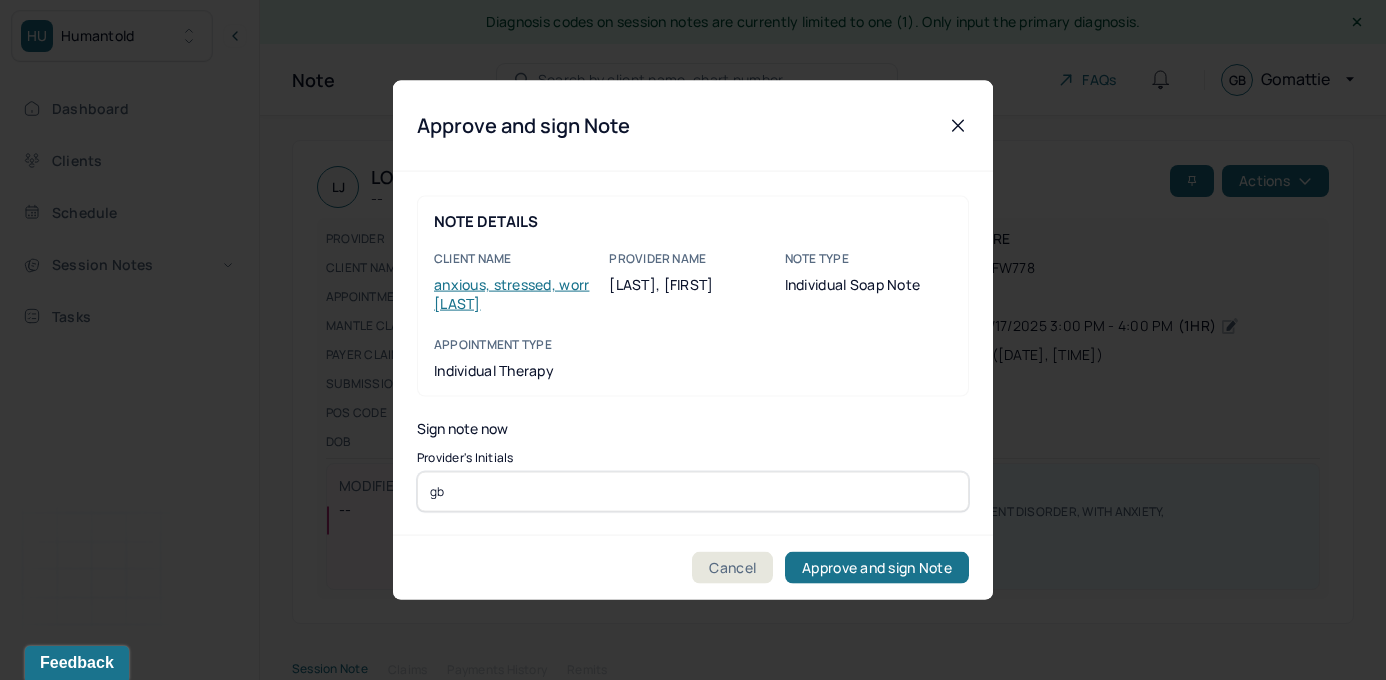 type on "gb" 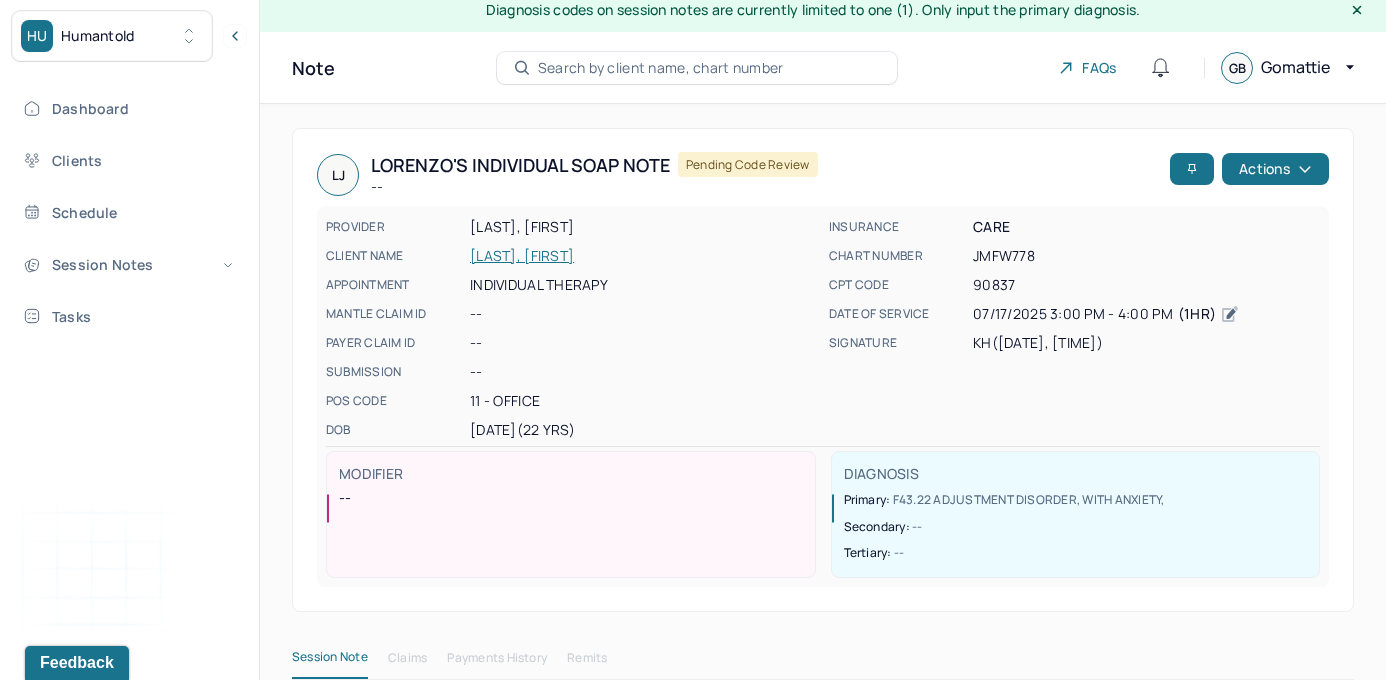 scroll, scrollTop: 0, scrollLeft: 0, axis: both 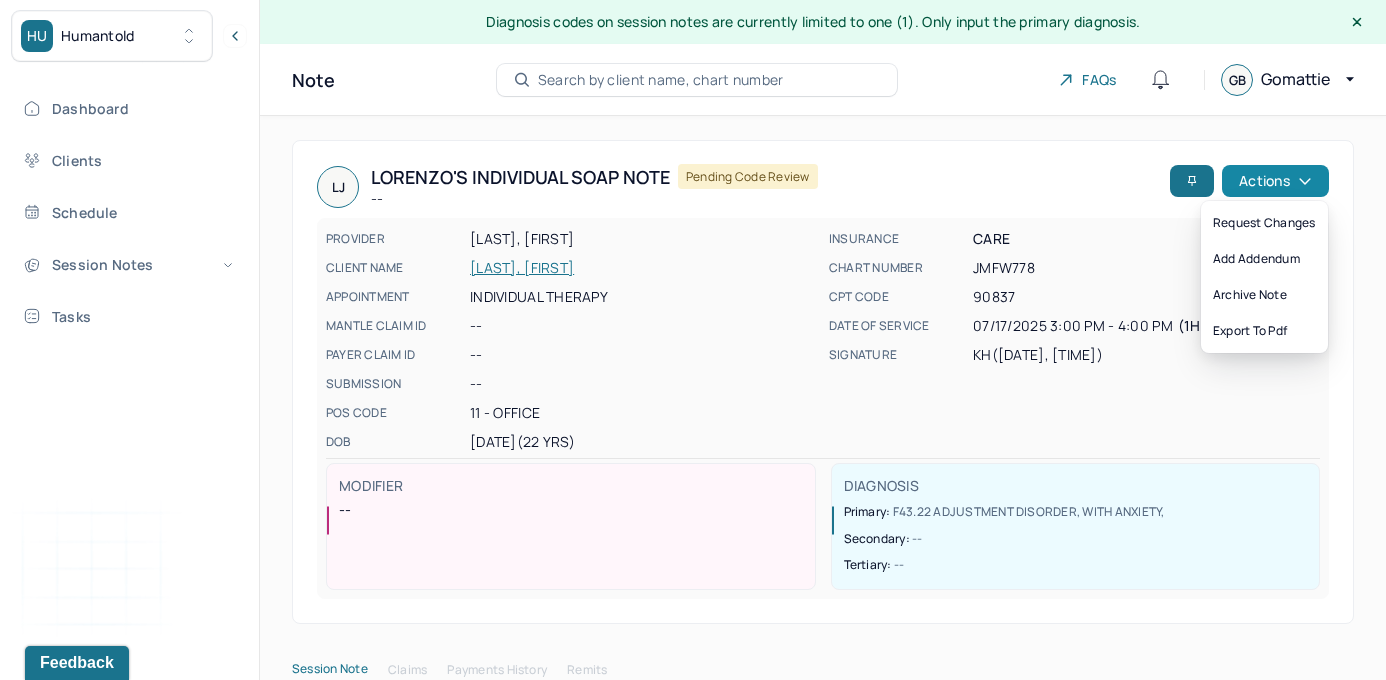 click on "Actions" at bounding box center [1275, 181] 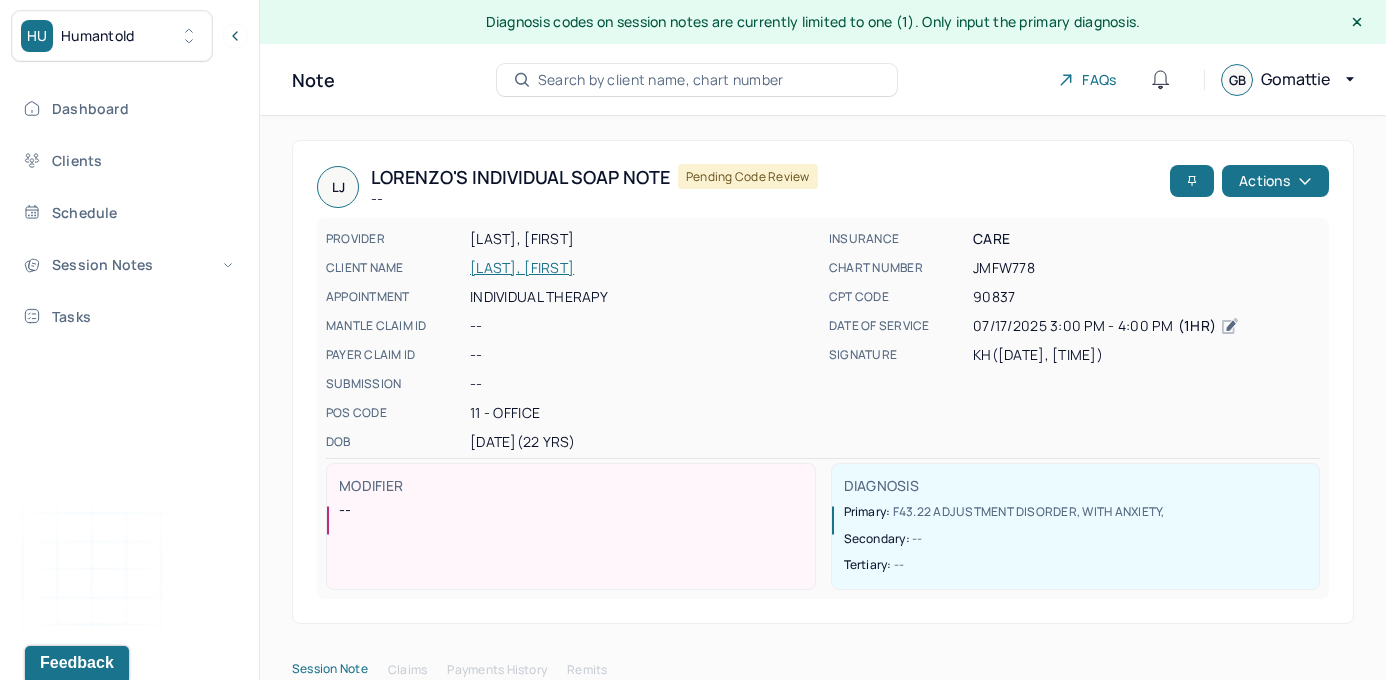 click on "[FIRST] [FIRST]'s   Individual soap note -- Pending code review" at bounding box center (739, 187) 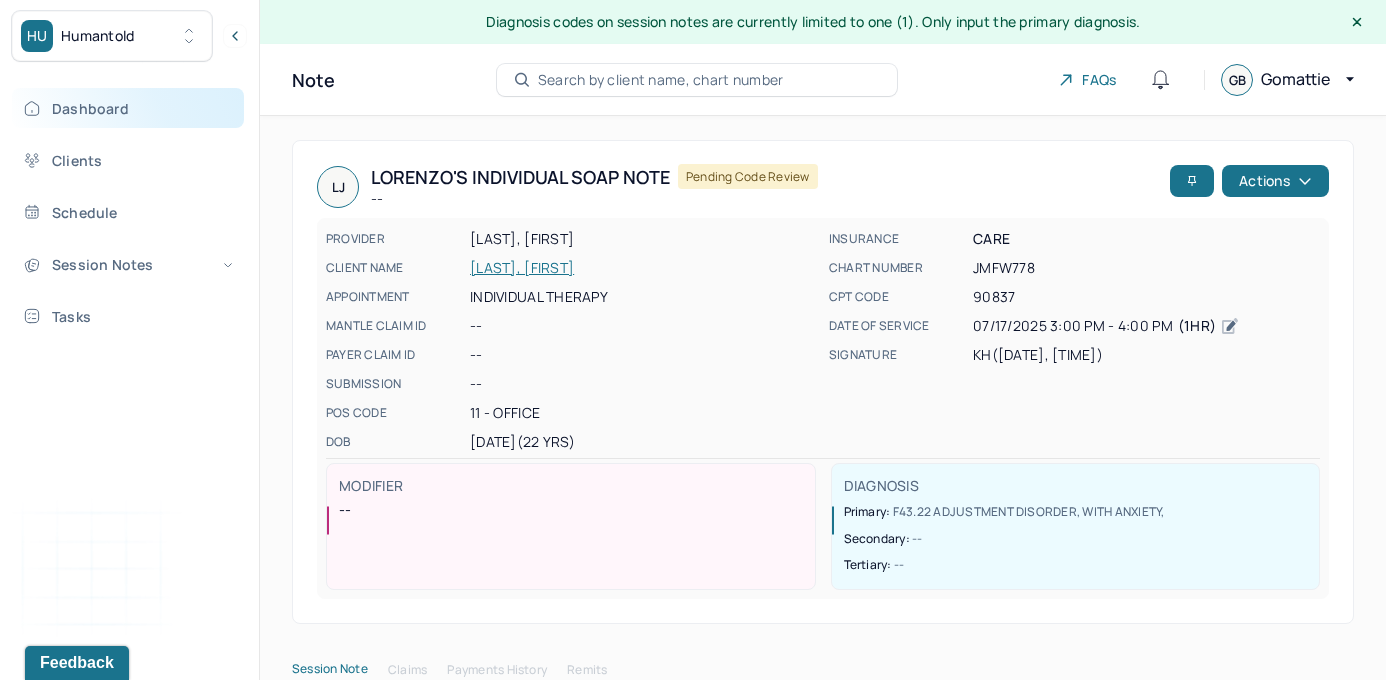 click on "Dashboard" at bounding box center [128, 108] 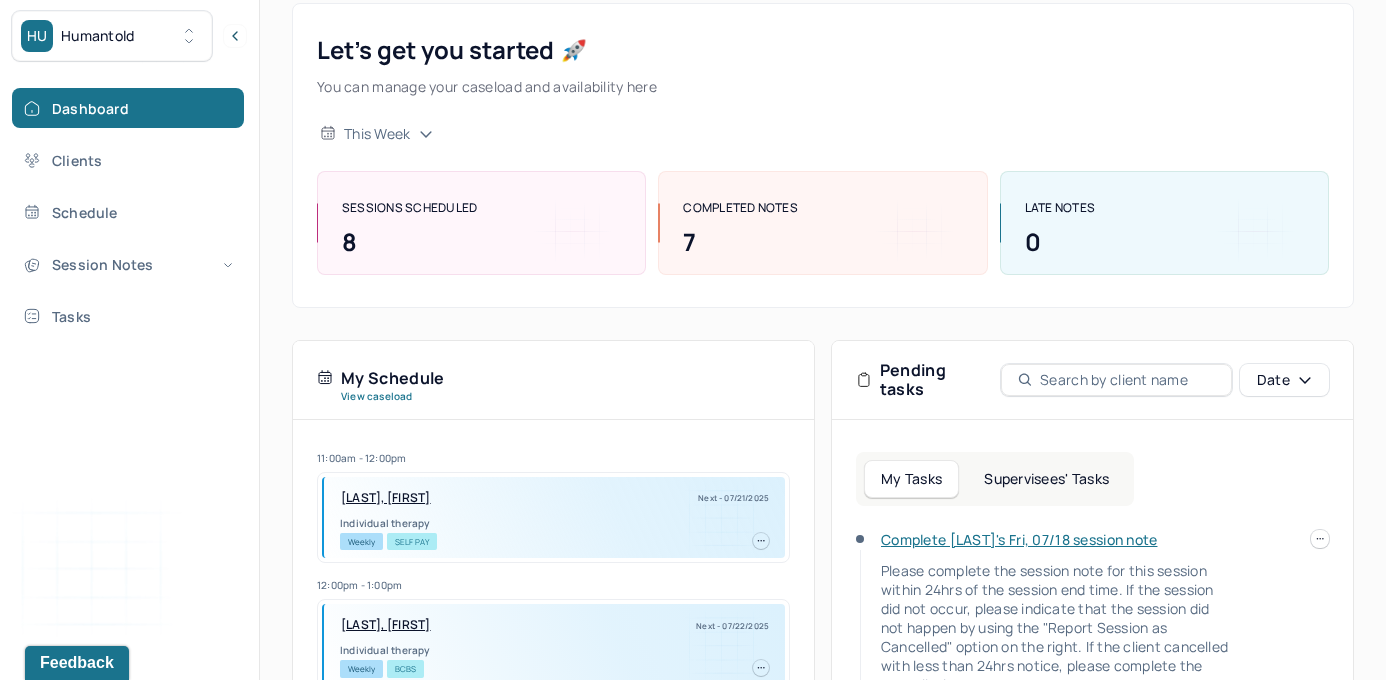 scroll, scrollTop: 178, scrollLeft: 0, axis: vertical 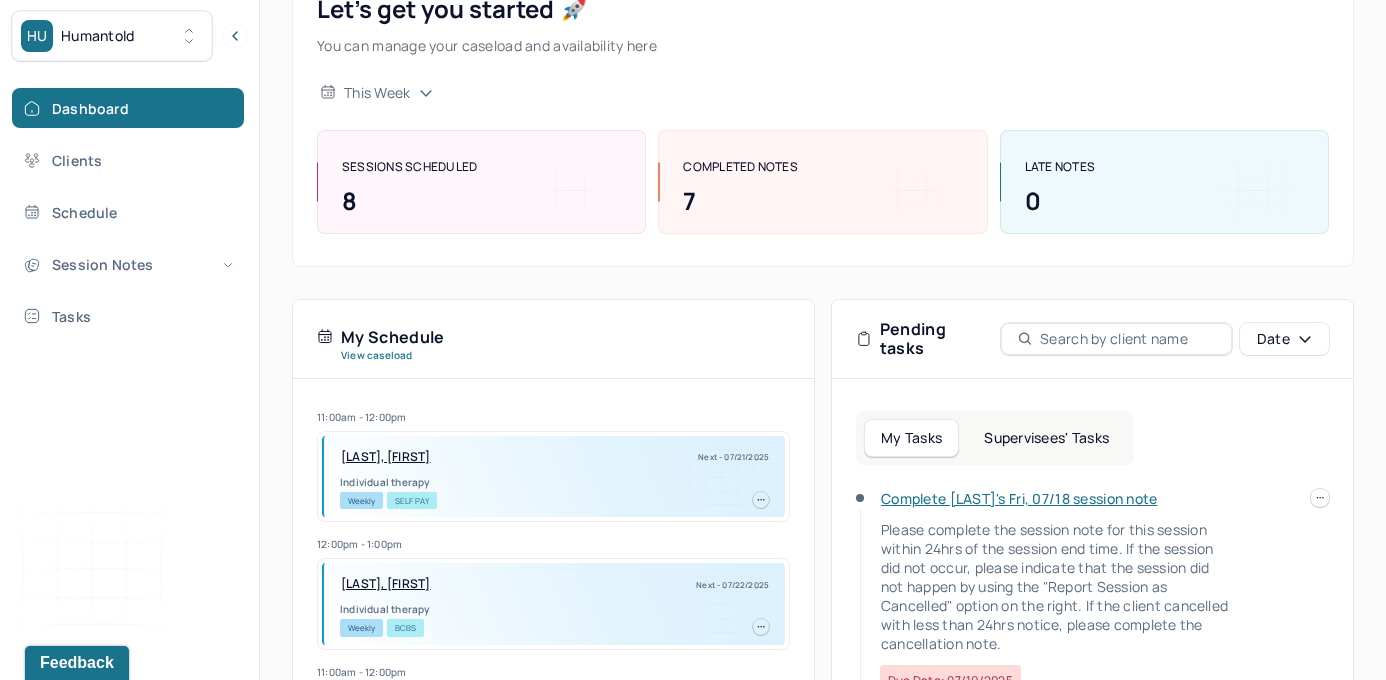click on "Supervisees' Tasks" at bounding box center [1046, 438] 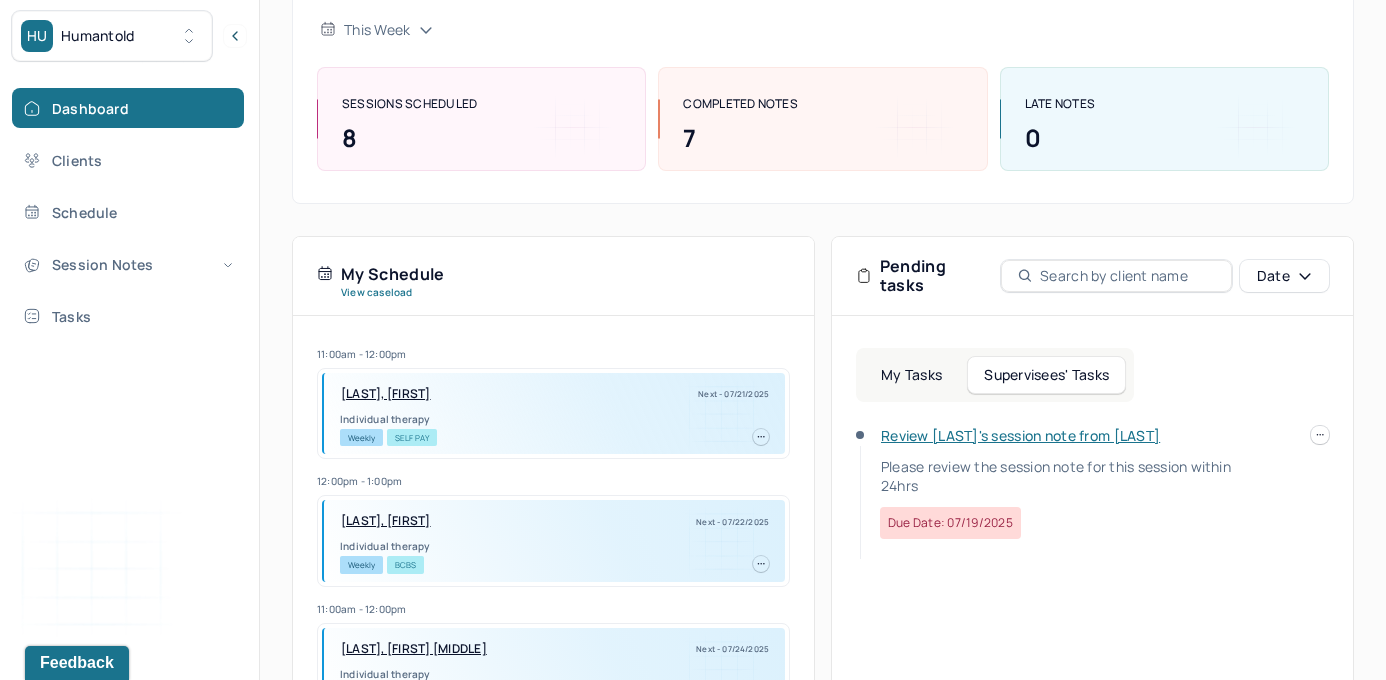 scroll, scrollTop: 262, scrollLeft: 0, axis: vertical 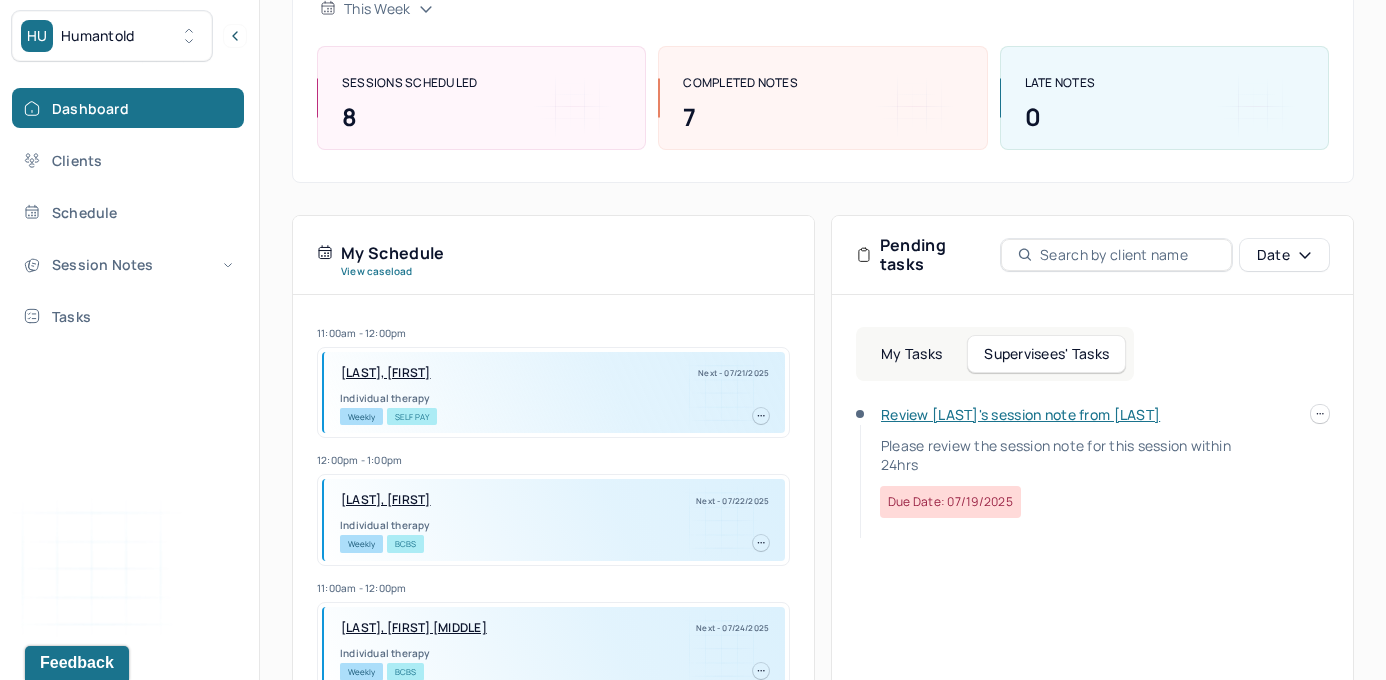 click on "Review [LAST]'s session note from [LAST]" at bounding box center [1020, 414] 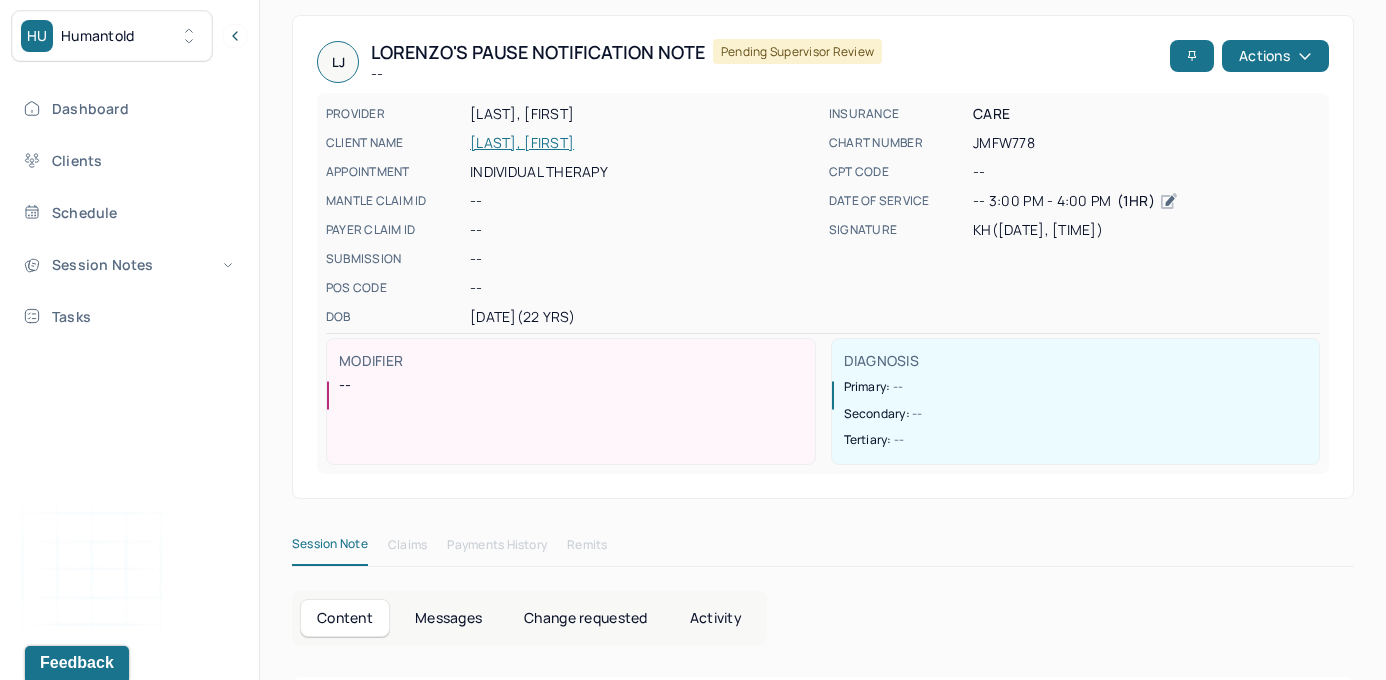 scroll, scrollTop: 0, scrollLeft: 0, axis: both 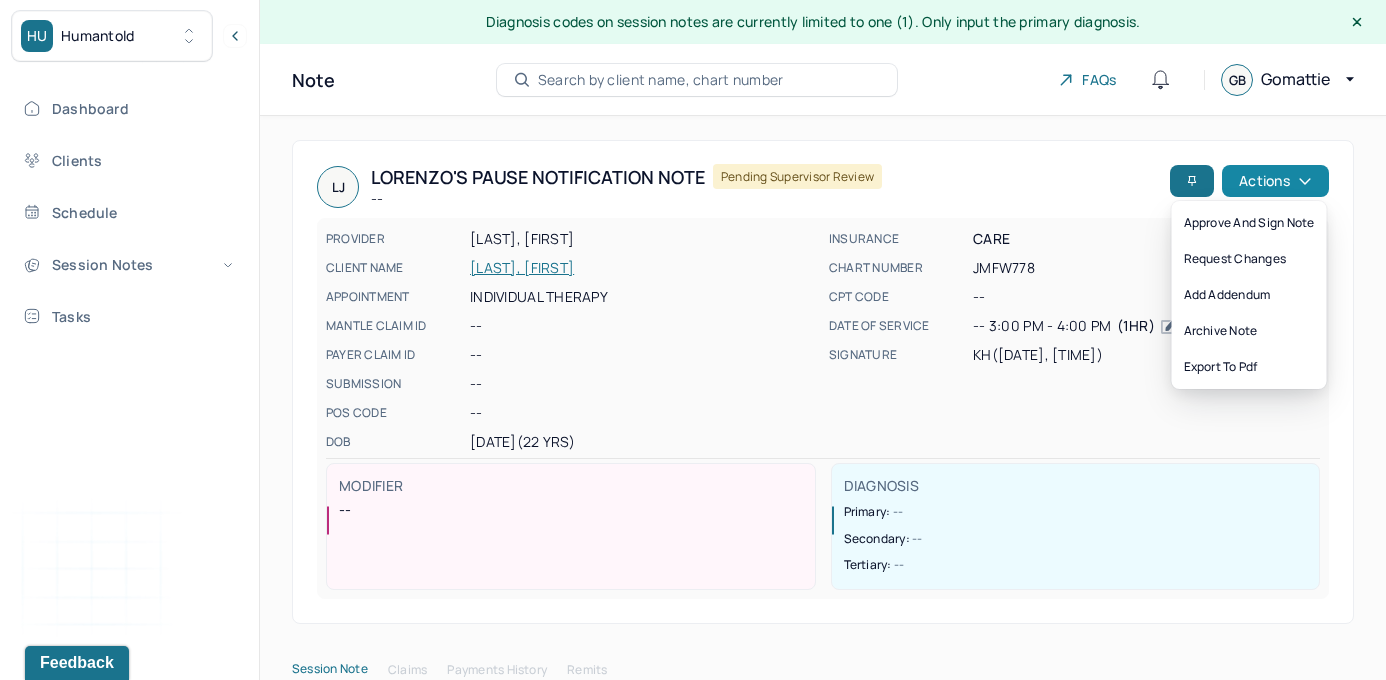 click on "Actions" at bounding box center (1275, 181) 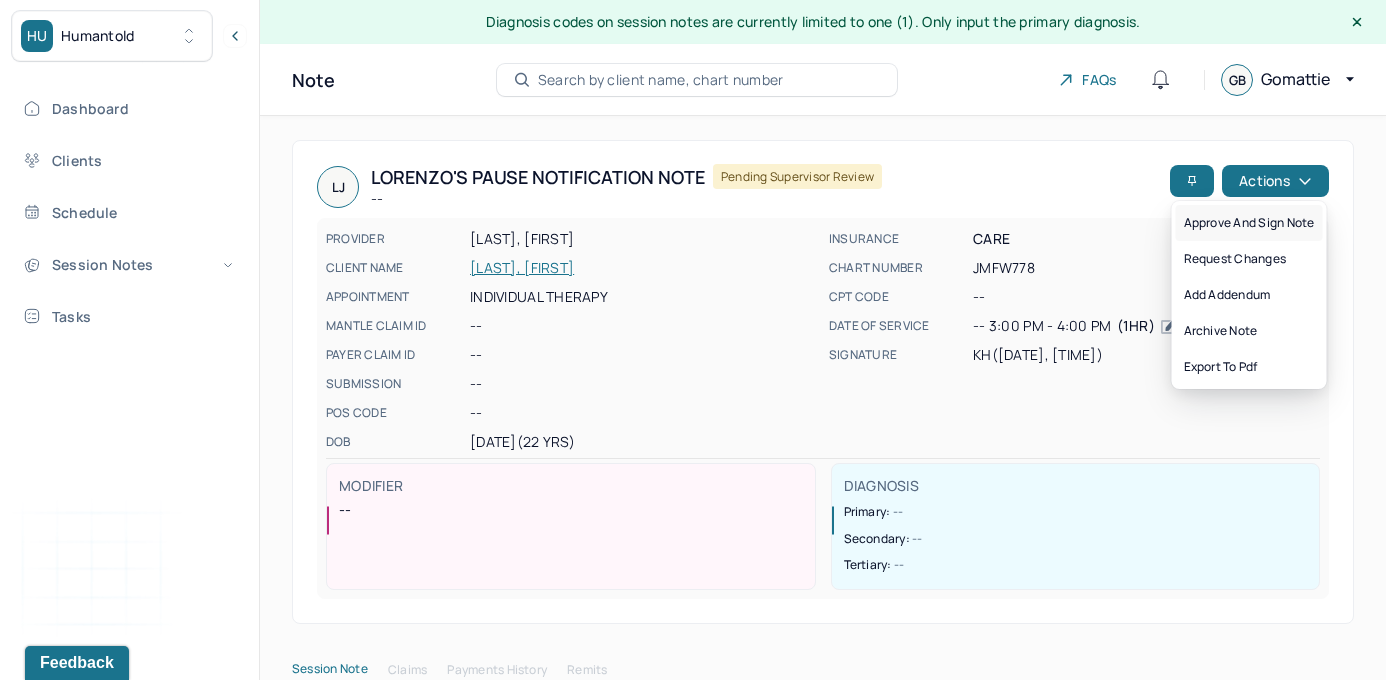 click on "Approve and sign note" at bounding box center (1249, 223) 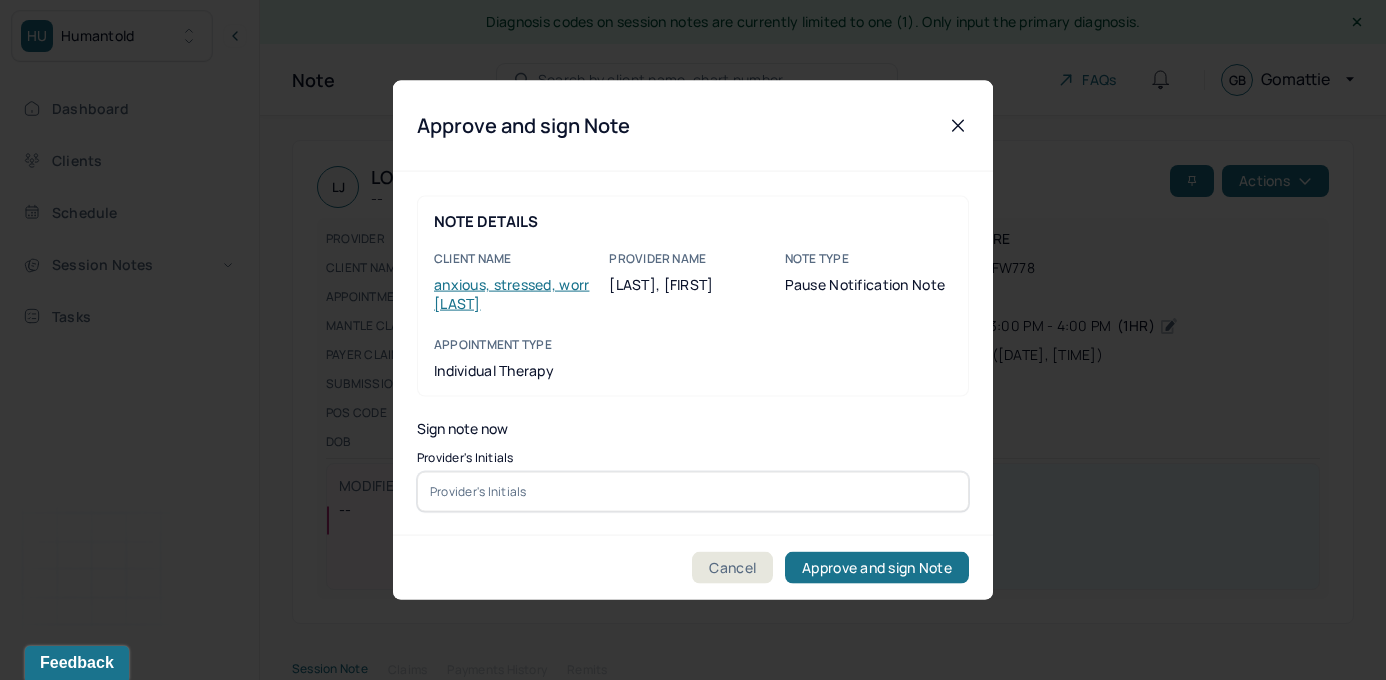 click at bounding box center [693, 491] 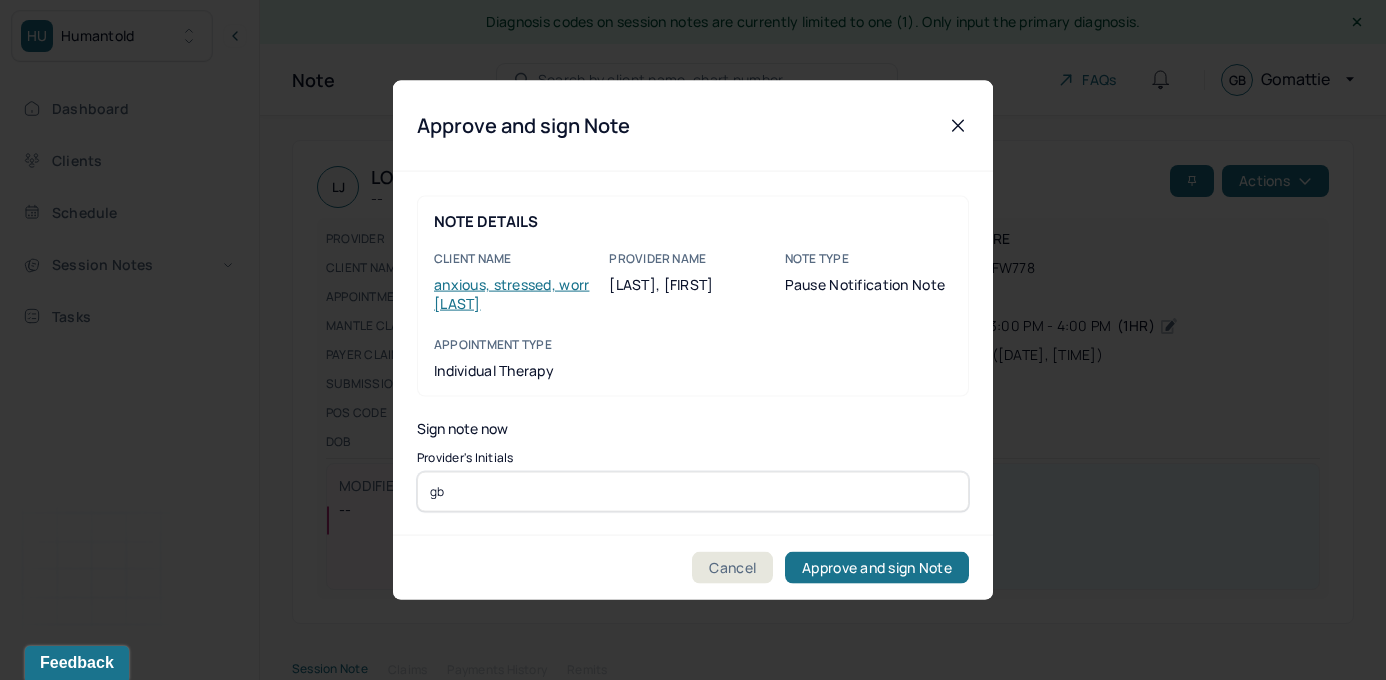 type on "gb" 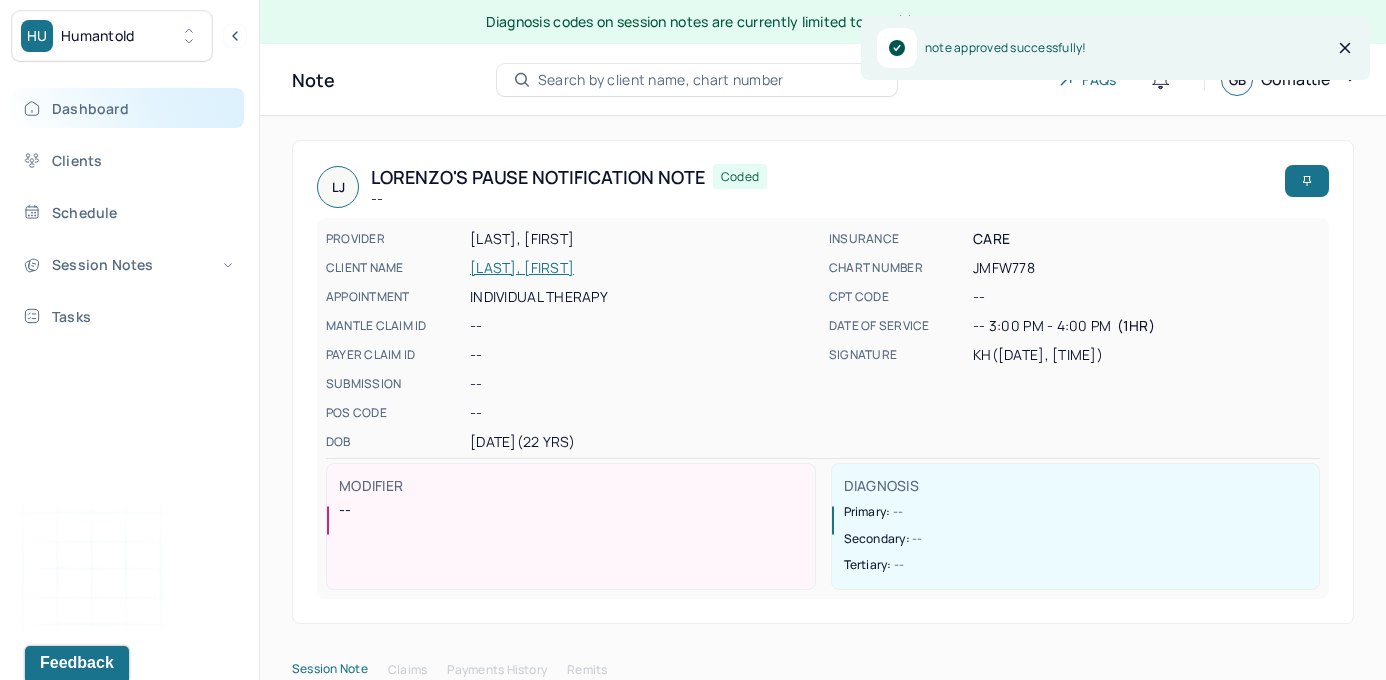 click on "Dashboard" at bounding box center (128, 108) 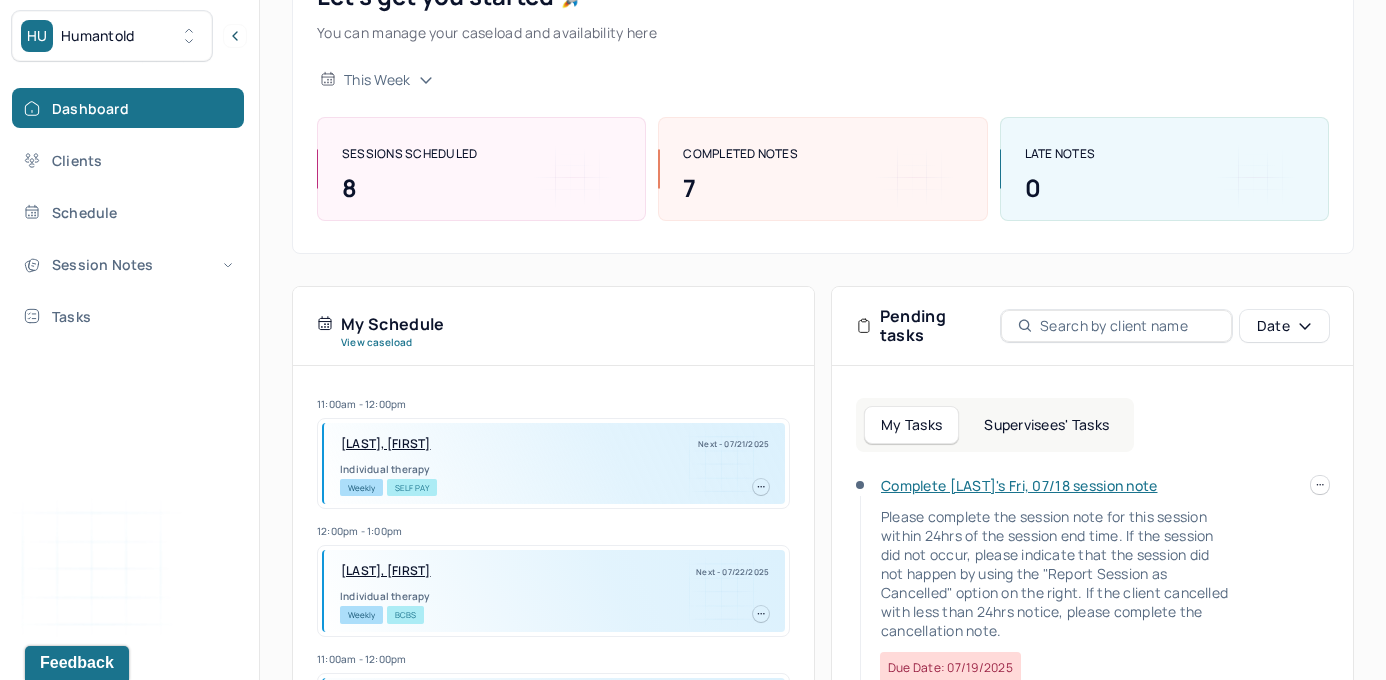 scroll, scrollTop: 192, scrollLeft: 0, axis: vertical 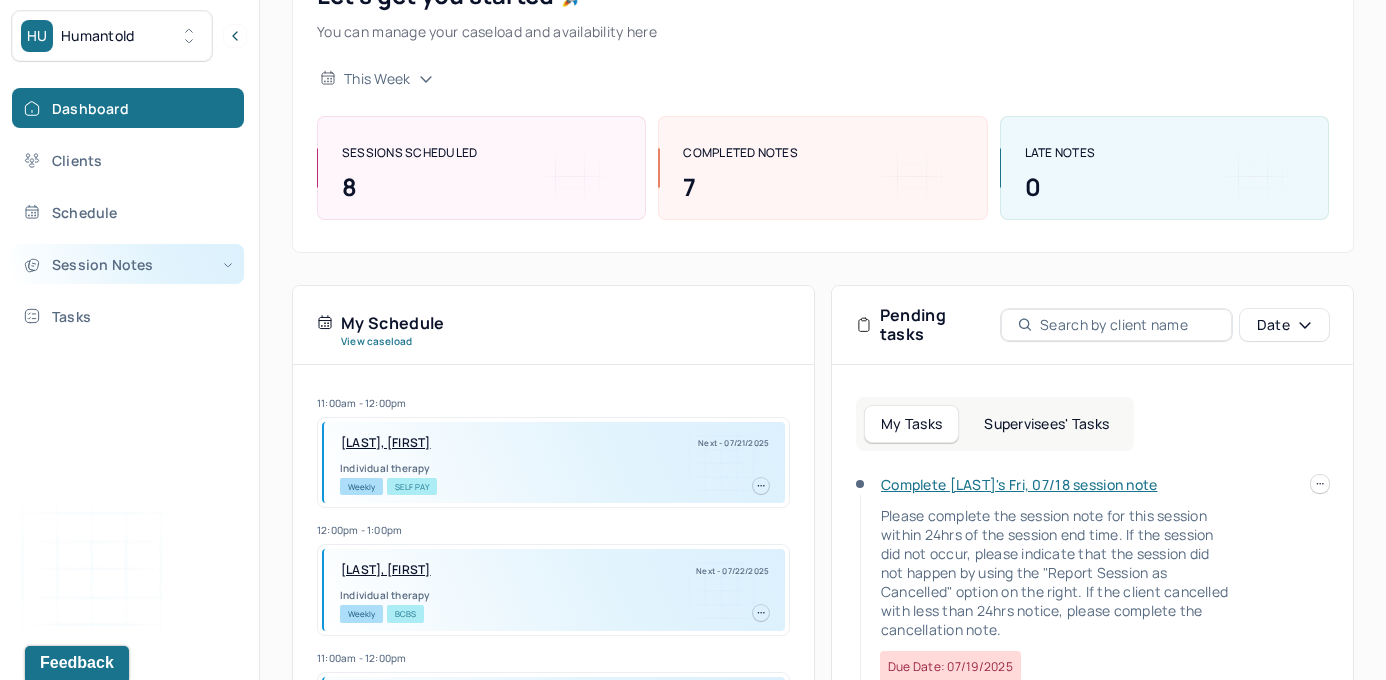click on "Session Notes" at bounding box center [128, 264] 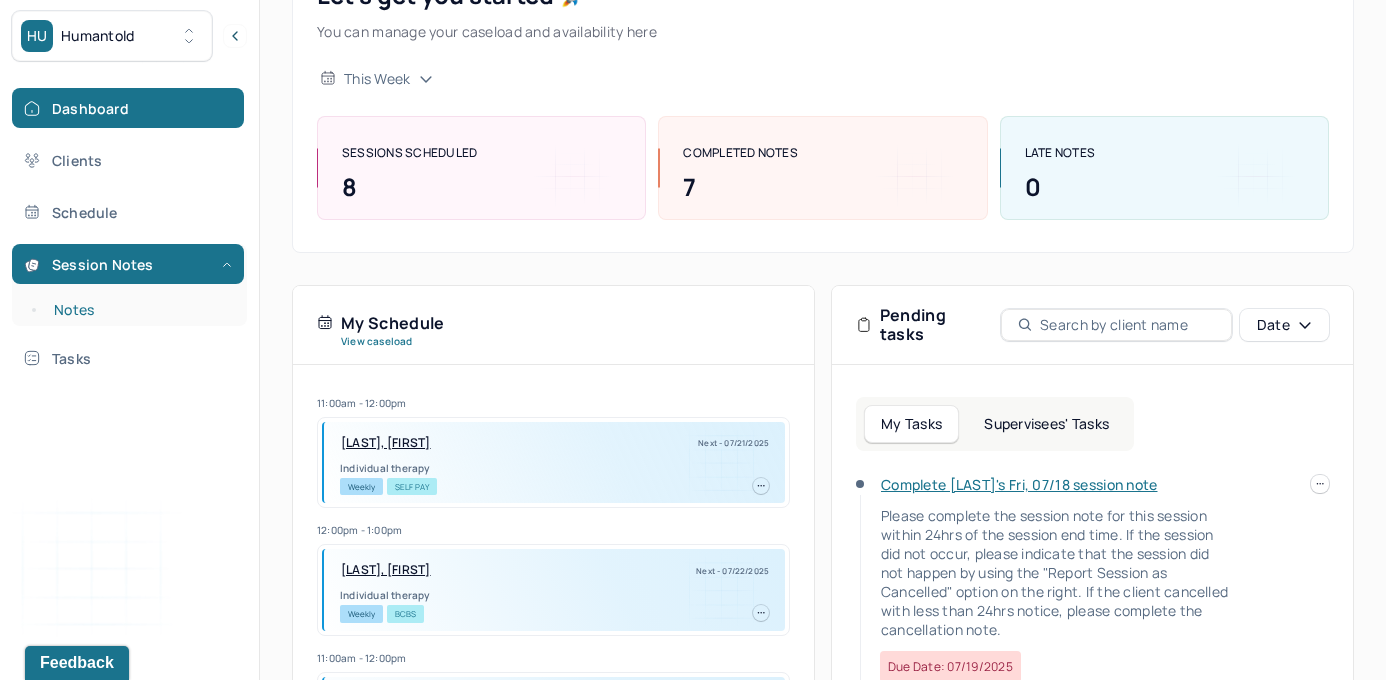 click on "Notes" at bounding box center (139, 310) 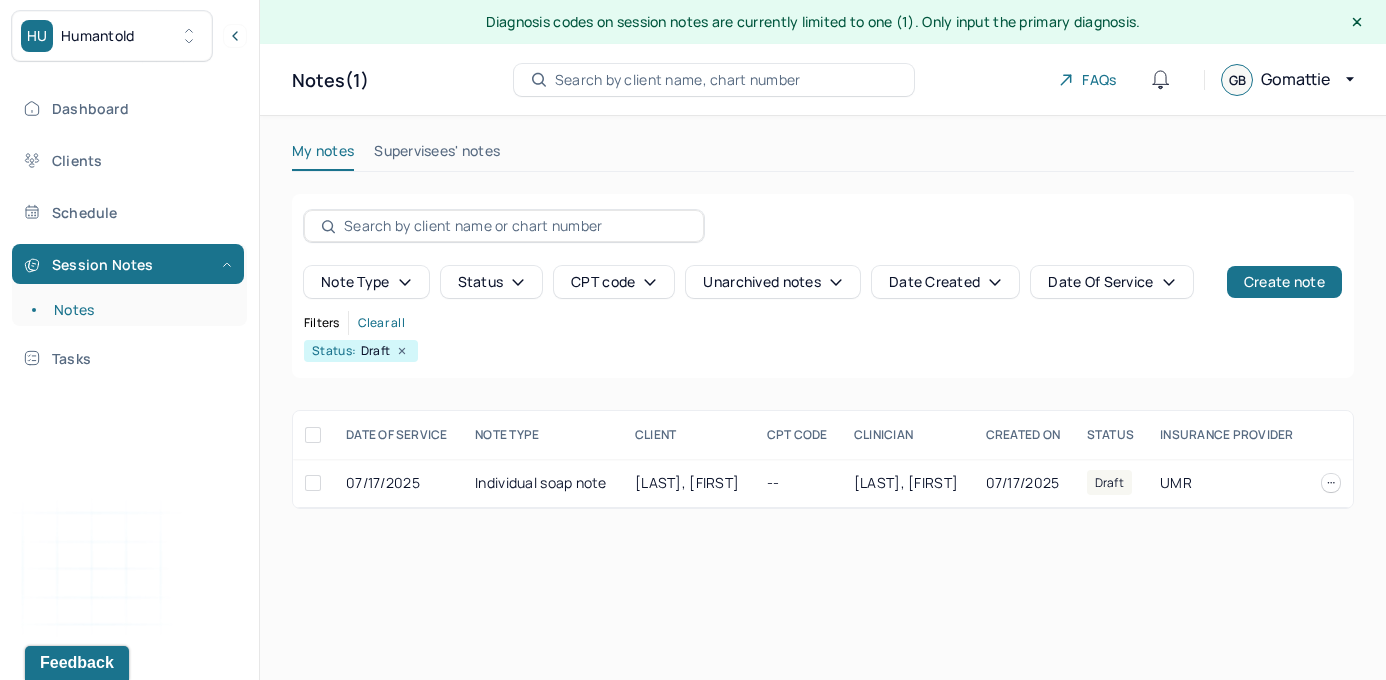 scroll, scrollTop: 0, scrollLeft: 0, axis: both 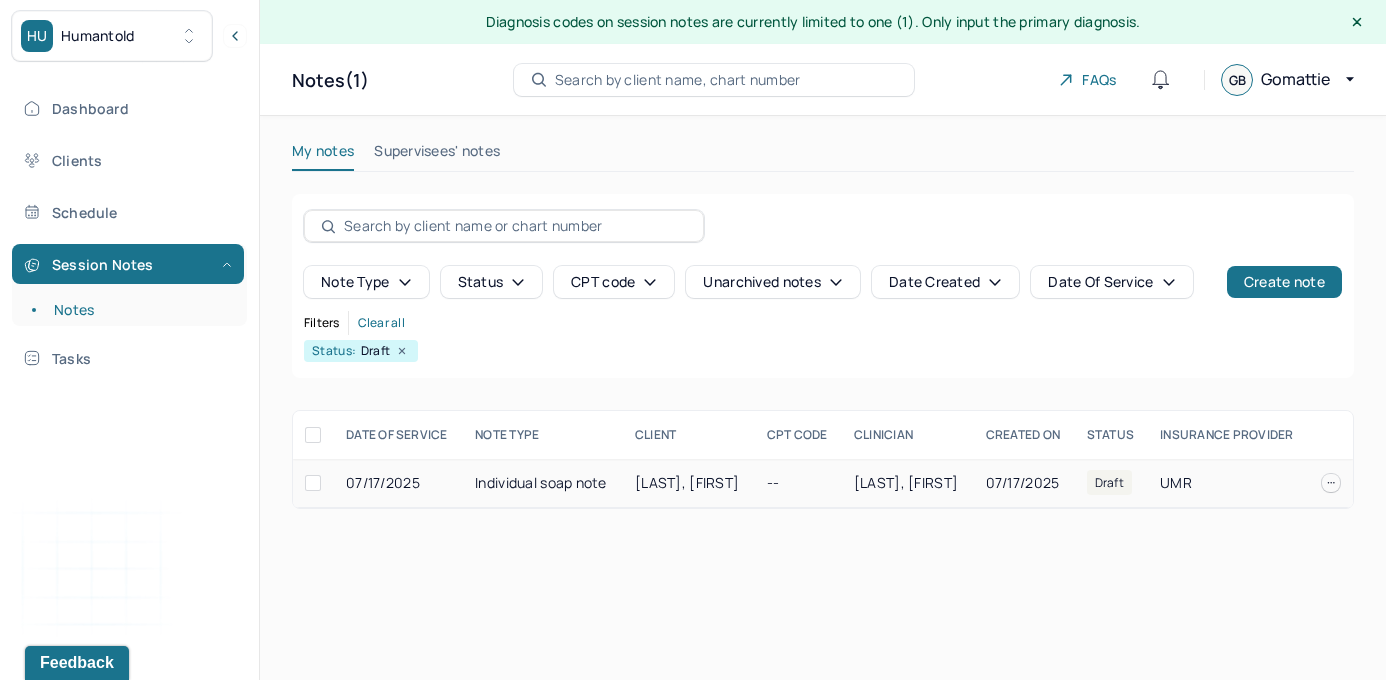 click on "Individual soap note" at bounding box center (543, 483) 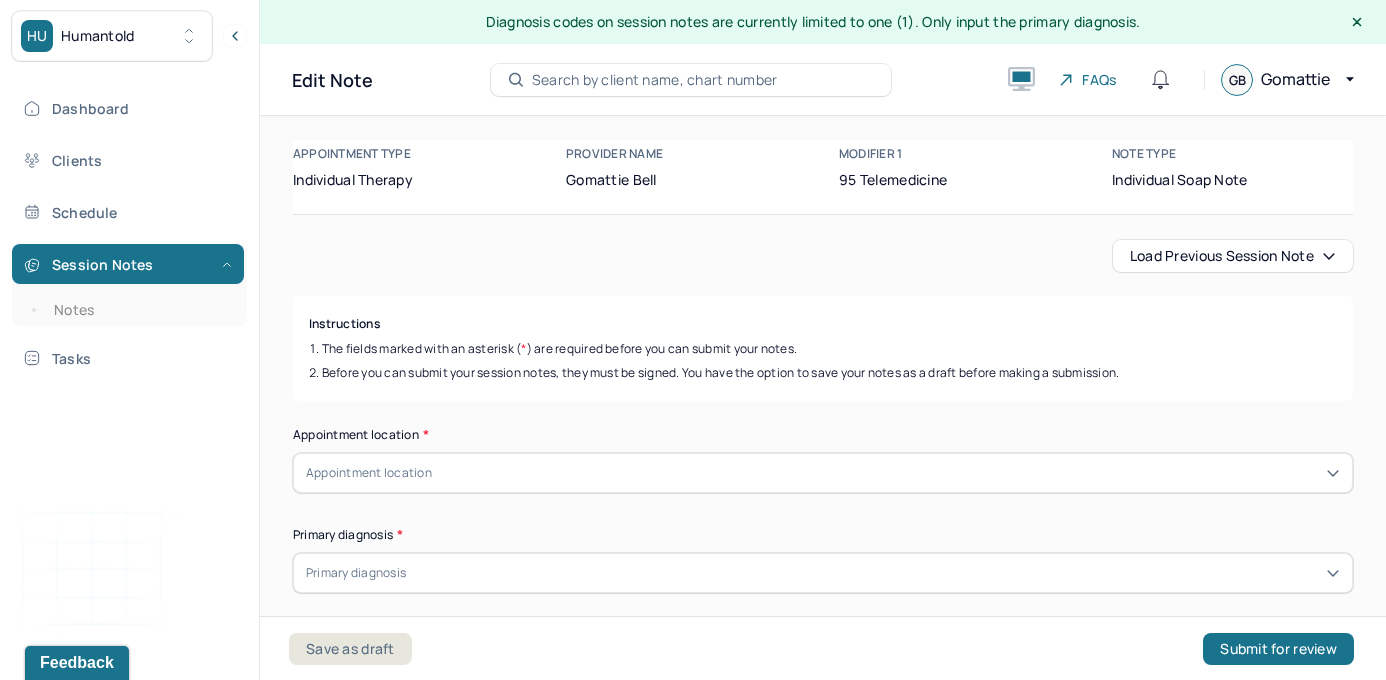 scroll, scrollTop: 169, scrollLeft: 0, axis: vertical 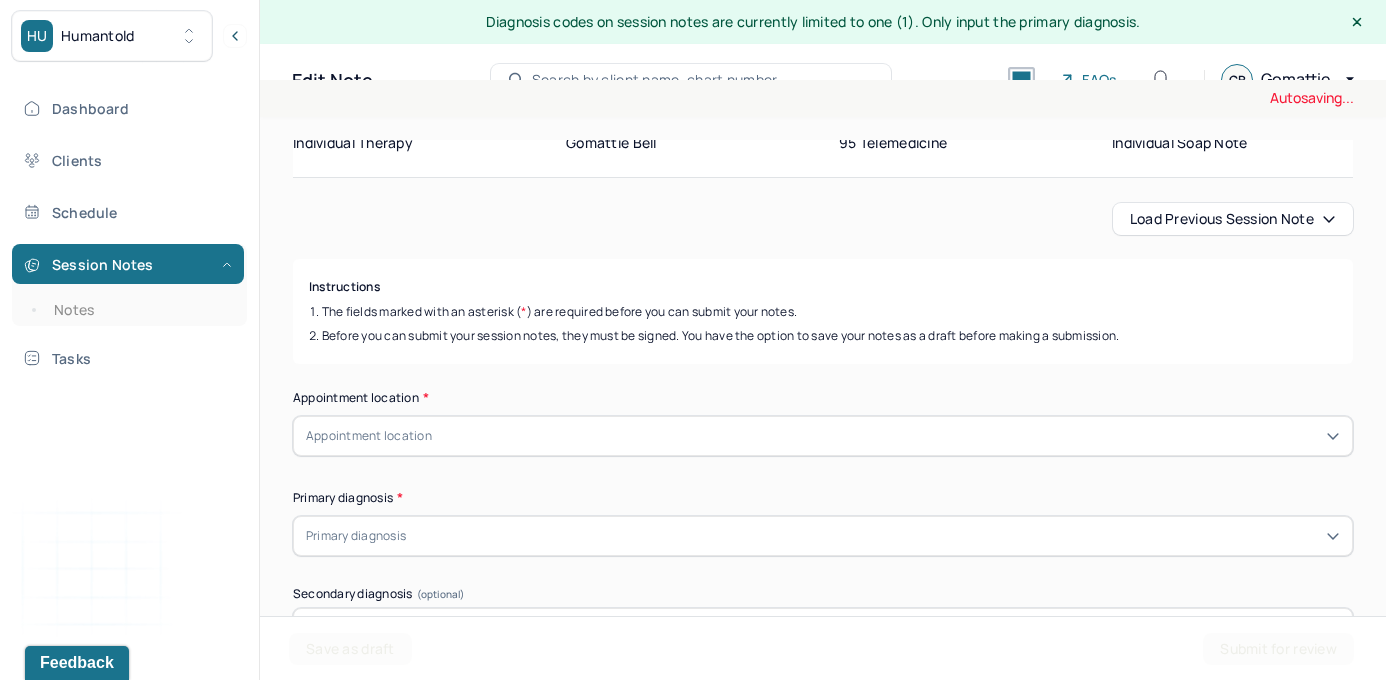 click on "Load previous session note" at bounding box center [1233, 219] 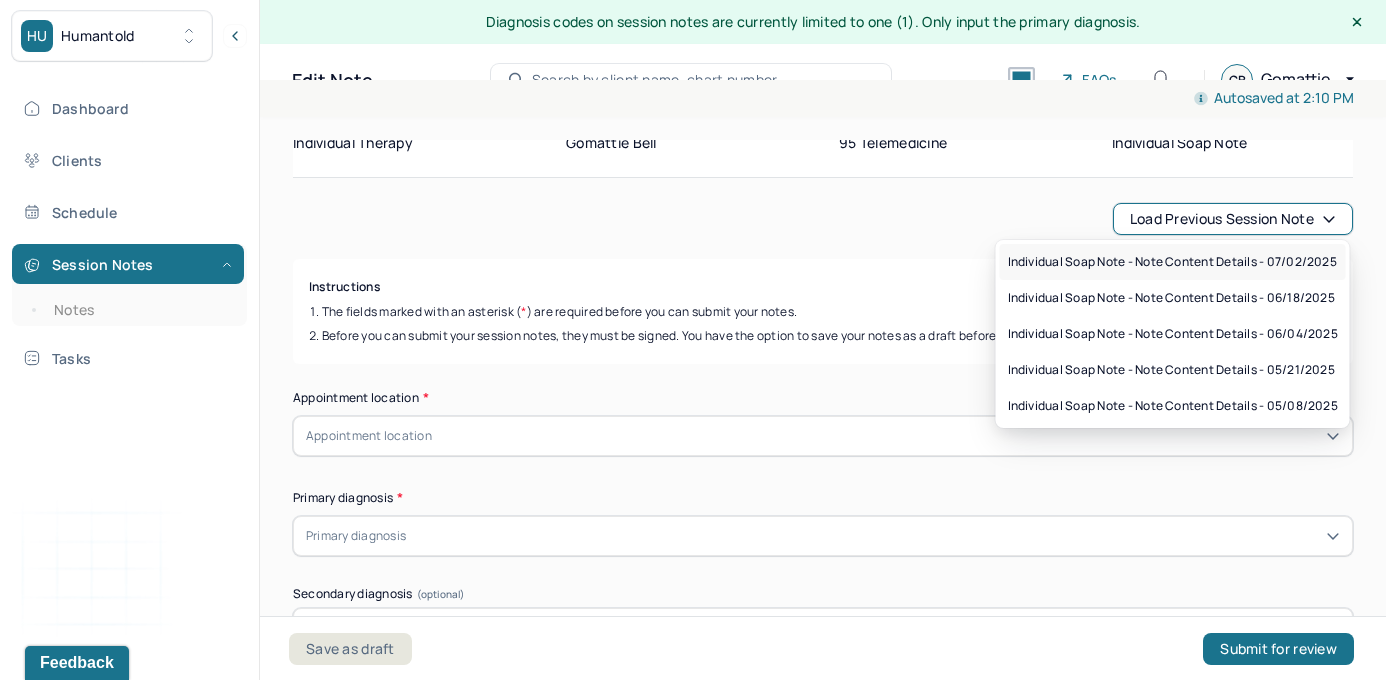 click on "Individual soap note   - Note content Details -   07/02/2025" at bounding box center (1172, 262) 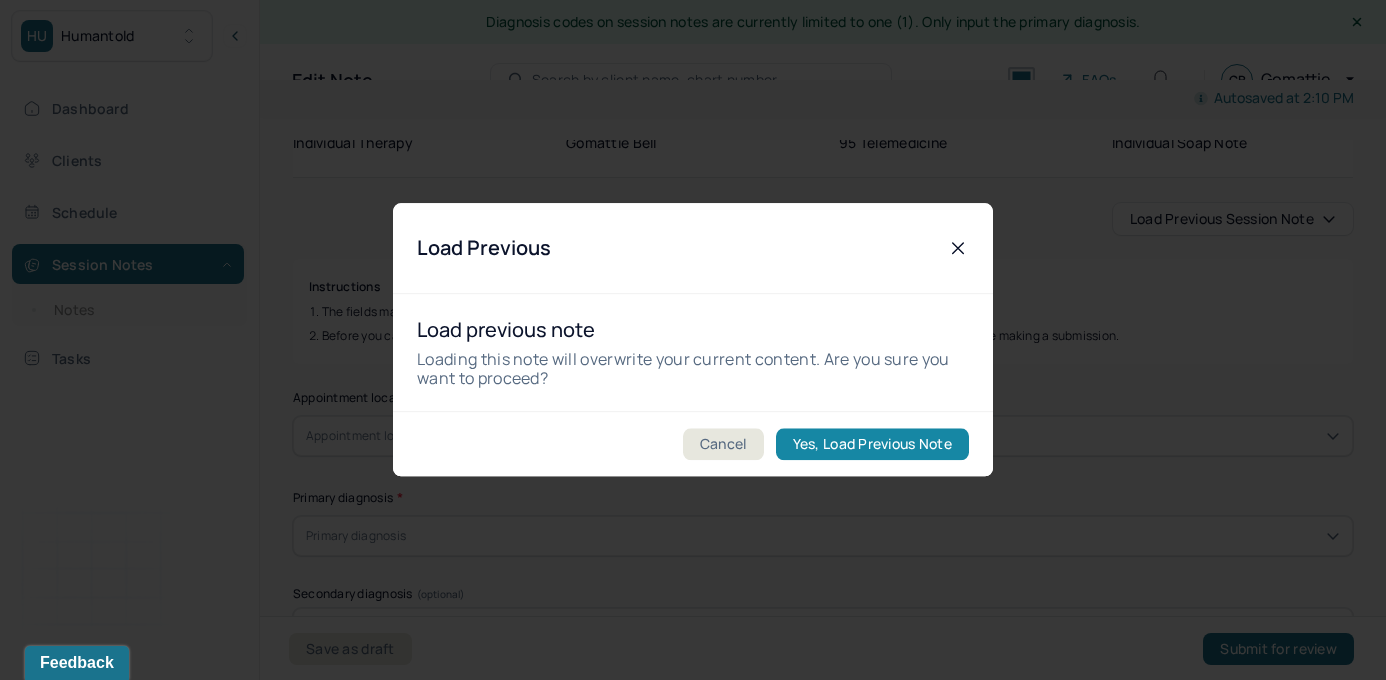 click on "Yes, Load Previous Note" at bounding box center [872, 445] 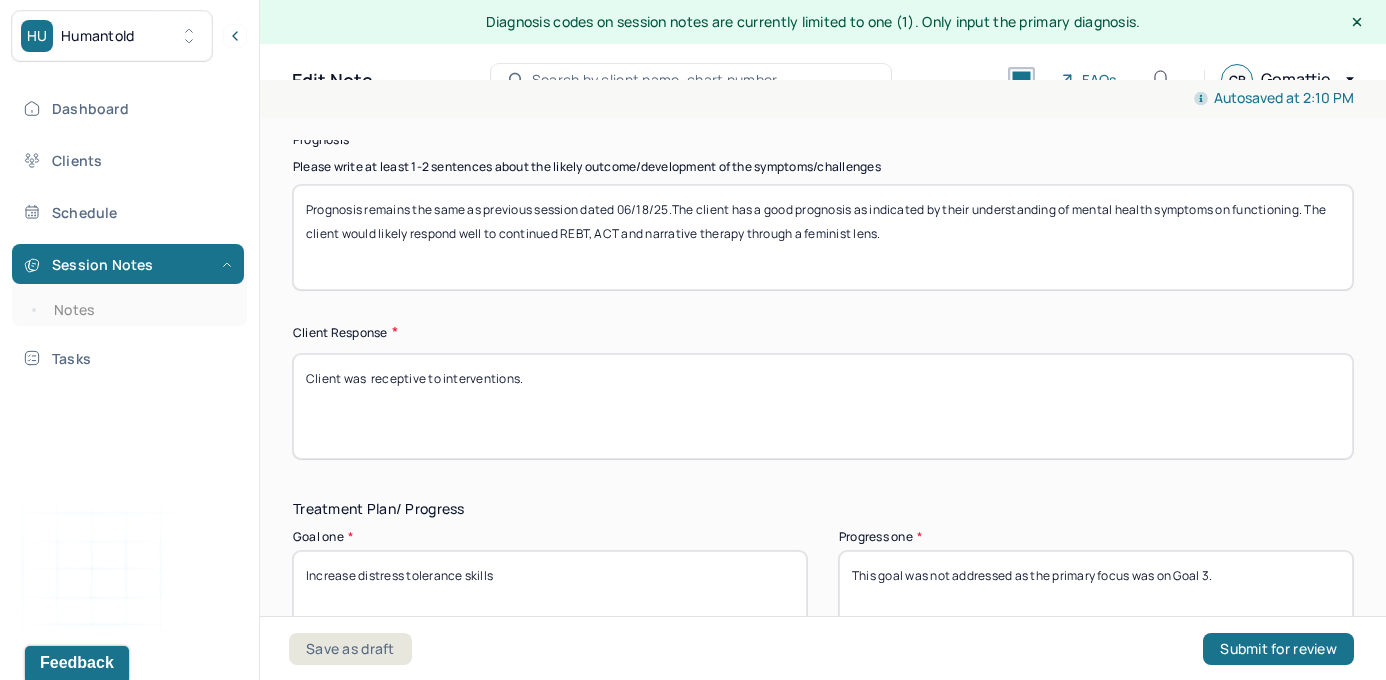 scroll, scrollTop: 2842, scrollLeft: 0, axis: vertical 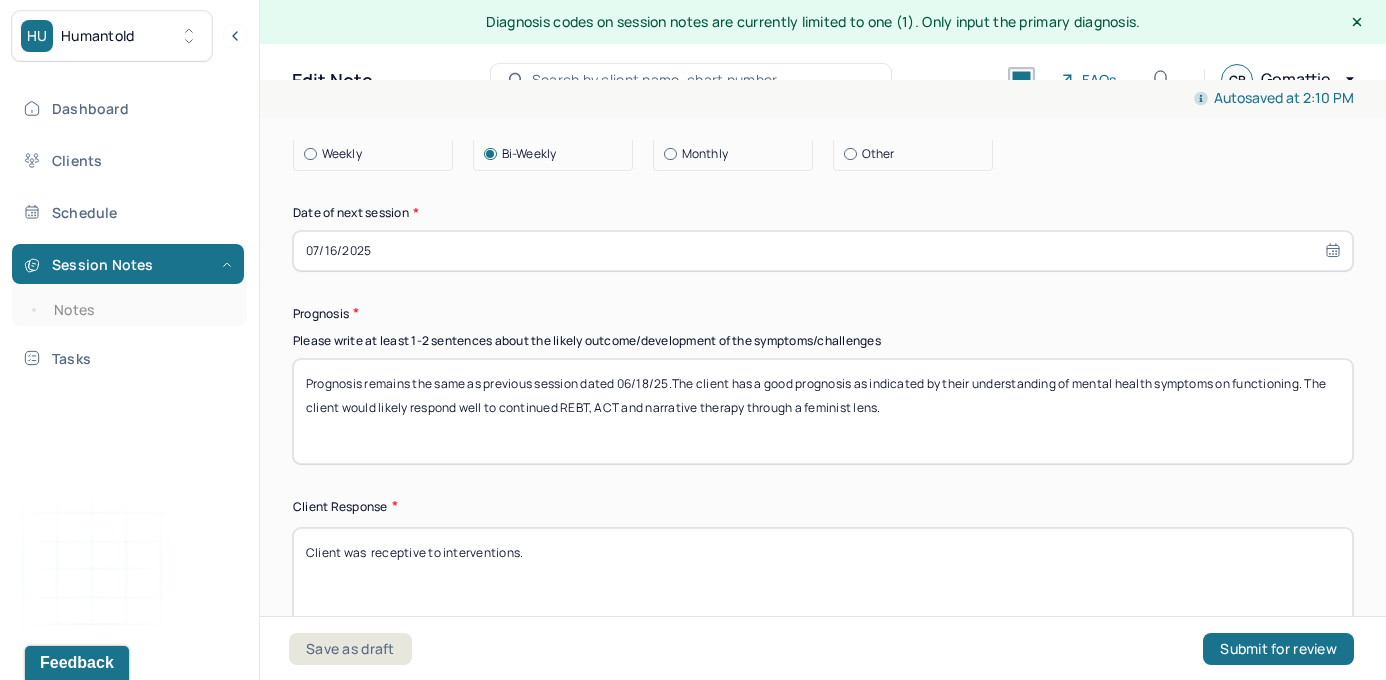 click on "Prognosis remains the same as previous session dated 06/18/25.The client has a good prognosis as indicated by their understanding of mental health symptoms on functioning. The client would likely respond well to continued REBT, ACT and narrative therapy through a feminist lens." at bounding box center [823, 411] 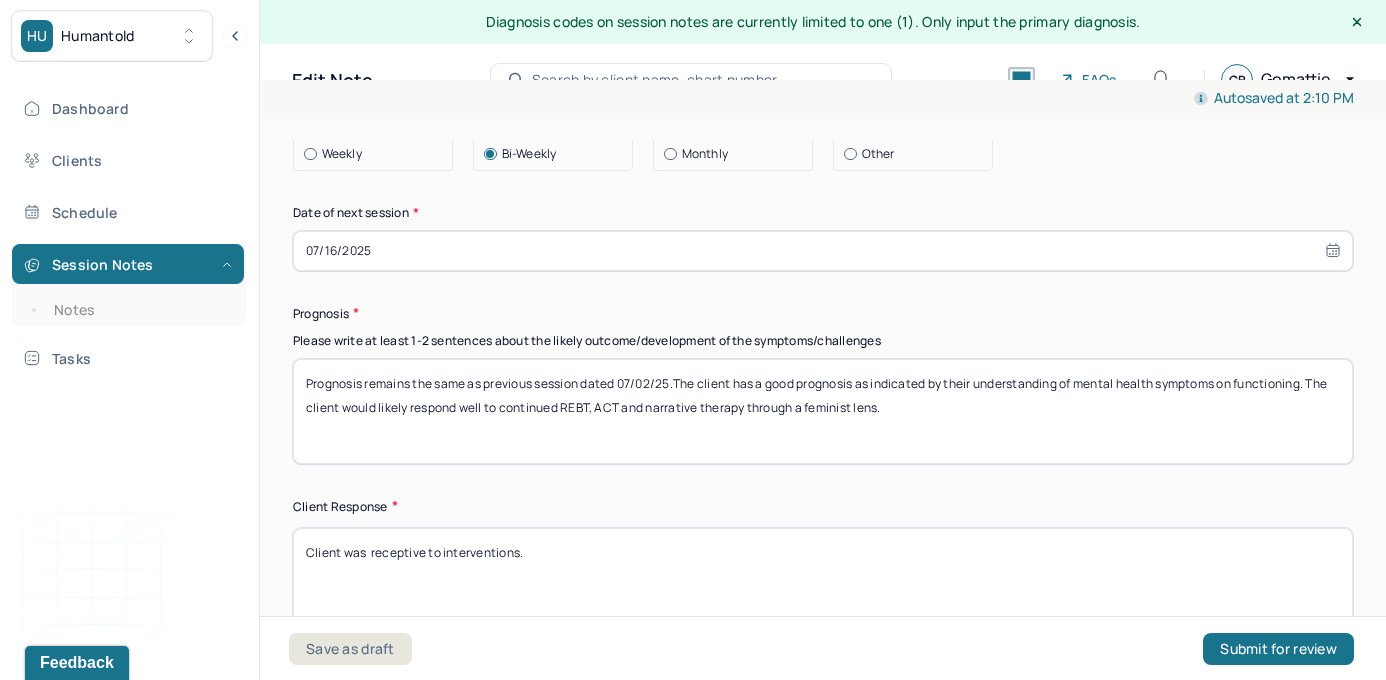 type on "Prognosis remains the same as previous session dated 07/02/25.The client has a good prognosis as indicated by their understanding of mental health symptoms on functioning. The client would likely respond well to continued REBT, ACT and narrative therapy through a feminist lens." 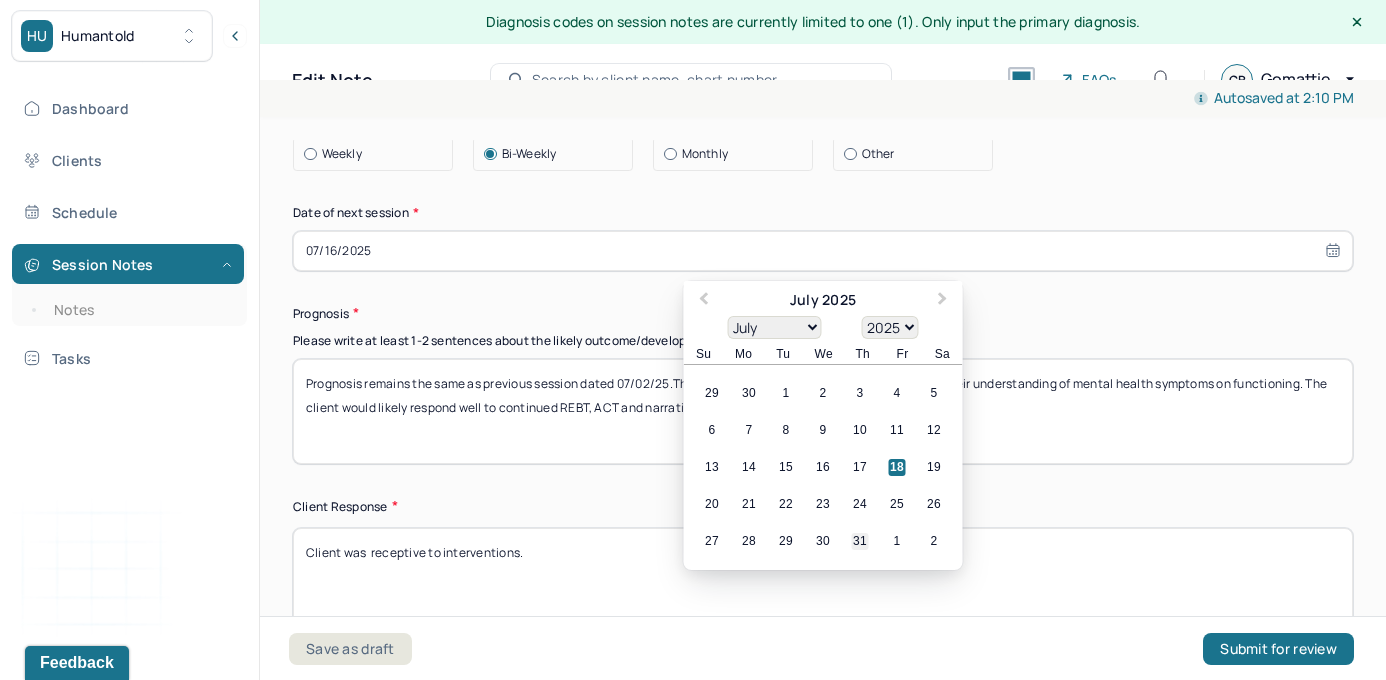 click on "31" at bounding box center [860, 541] 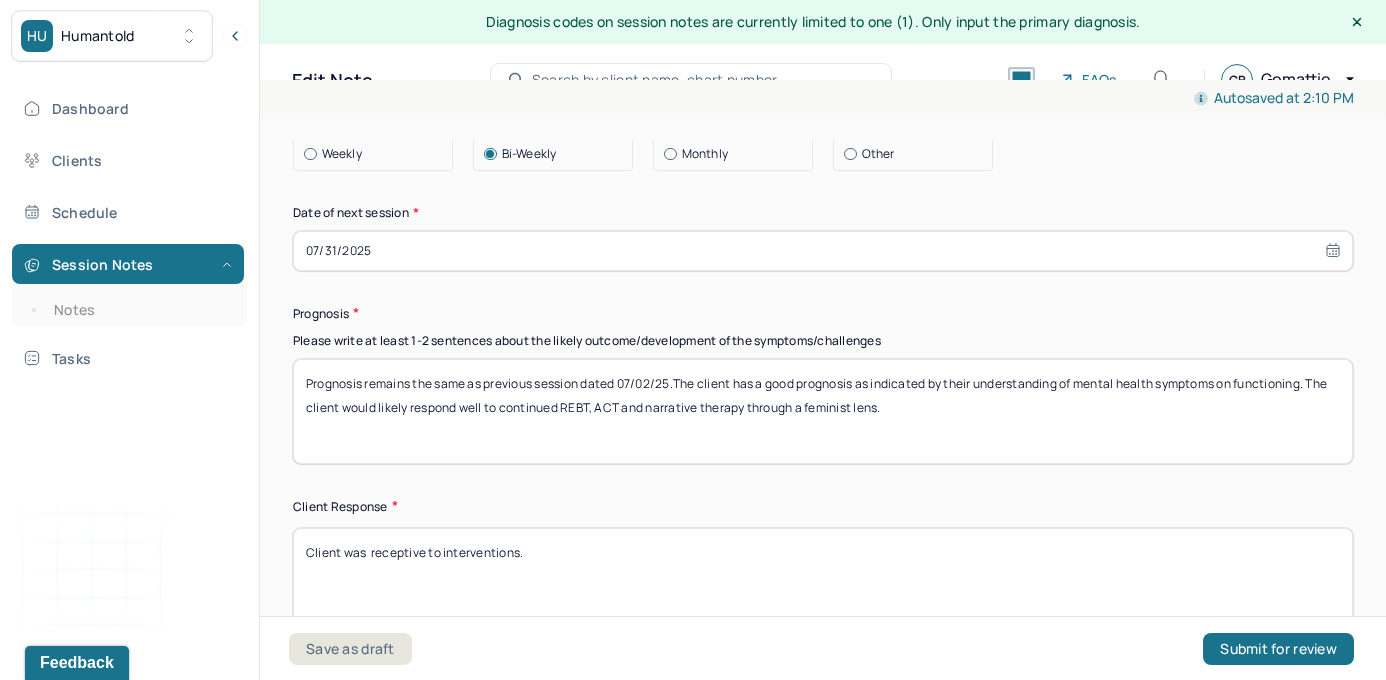 click on "Therapy Intervention Techniques Please select at least 1 intervention used Cognitive-Behavioral therapies Cognitive-Behavioral therapy (CBT) Dialectical Behavioral therapy (DBT) Modeling and skills training Trauma-focused CBT EDMR Rational Emotive Behaviour therapy Acceptance Commitment Therapy Solution Based Brief Therapy Mindfulness Based Cognitive Therapy Relationship based Interventions Attachment-oriented interventions Parent-child interaction therapy Parent interventions Other Client centered therapy/ Humanism Gestalt therapy Existential therapy Feminist therapy Psychodynamic therapy Grief therapy Internal family systems (IFS) Narrative therapy Positive psychology Psychoeducation Sex therapy Strength based theory Career Counseling Multisystemic family theory Plan What specific steps has the client committed to work on as homework or during the next session? What specific interventions or treatment plan changes will the clinician be focused on in the upcoming sessions? Frequency of sessions Weekly Other" at bounding box center (823, 22) 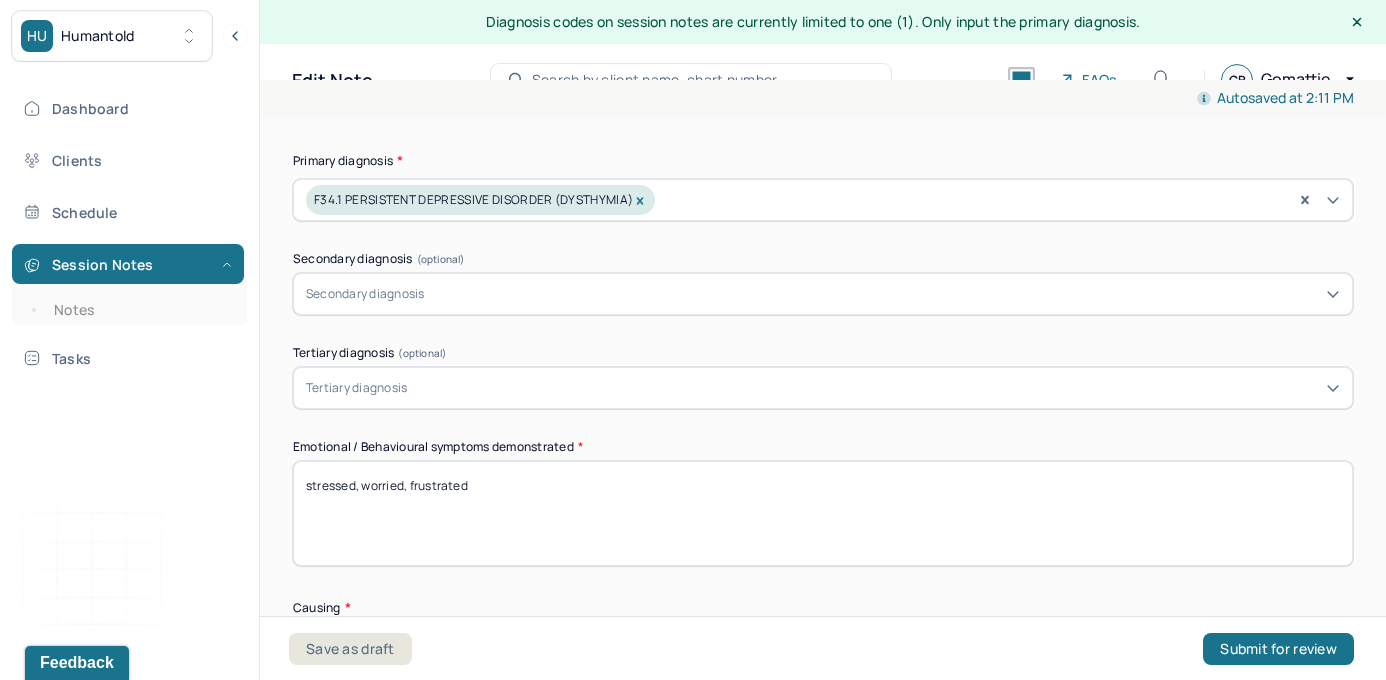 scroll, scrollTop: 797, scrollLeft: 0, axis: vertical 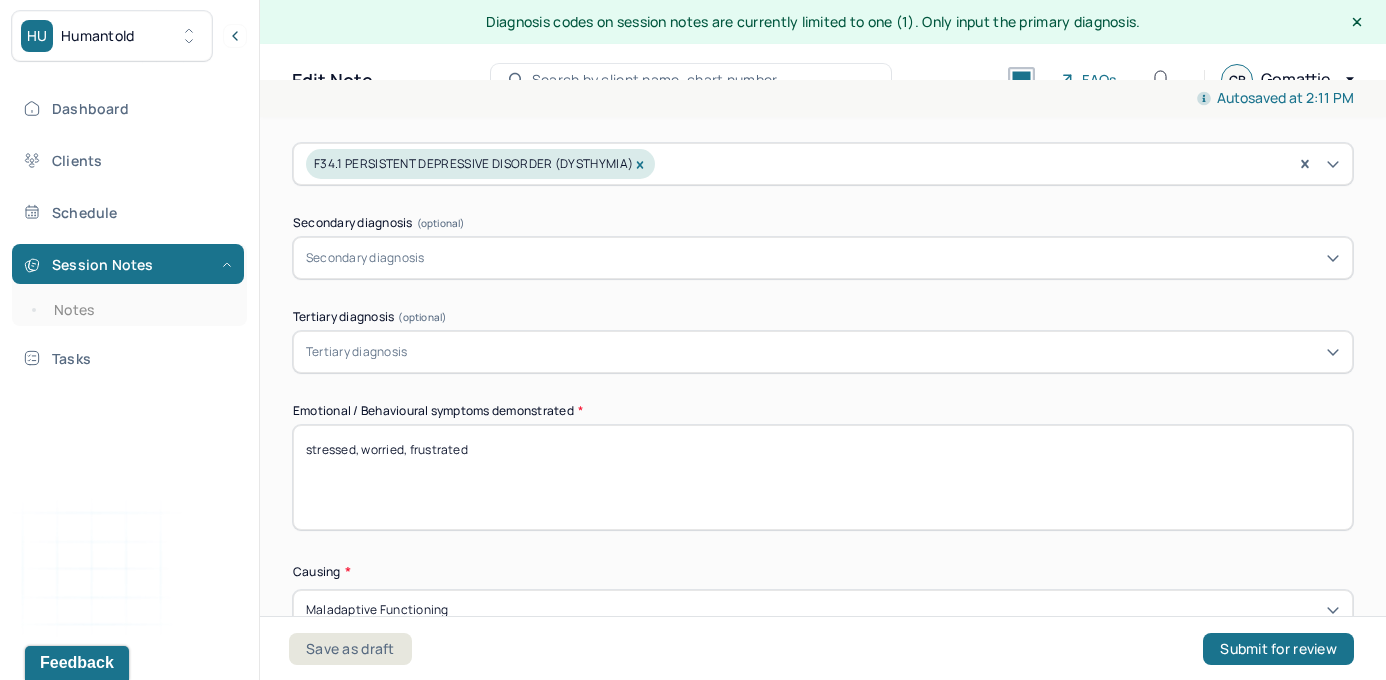 drag, startPoint x: 549, startPoint y: 444, endPoint x: 226, endPoint y: 429, distance: 323.3481 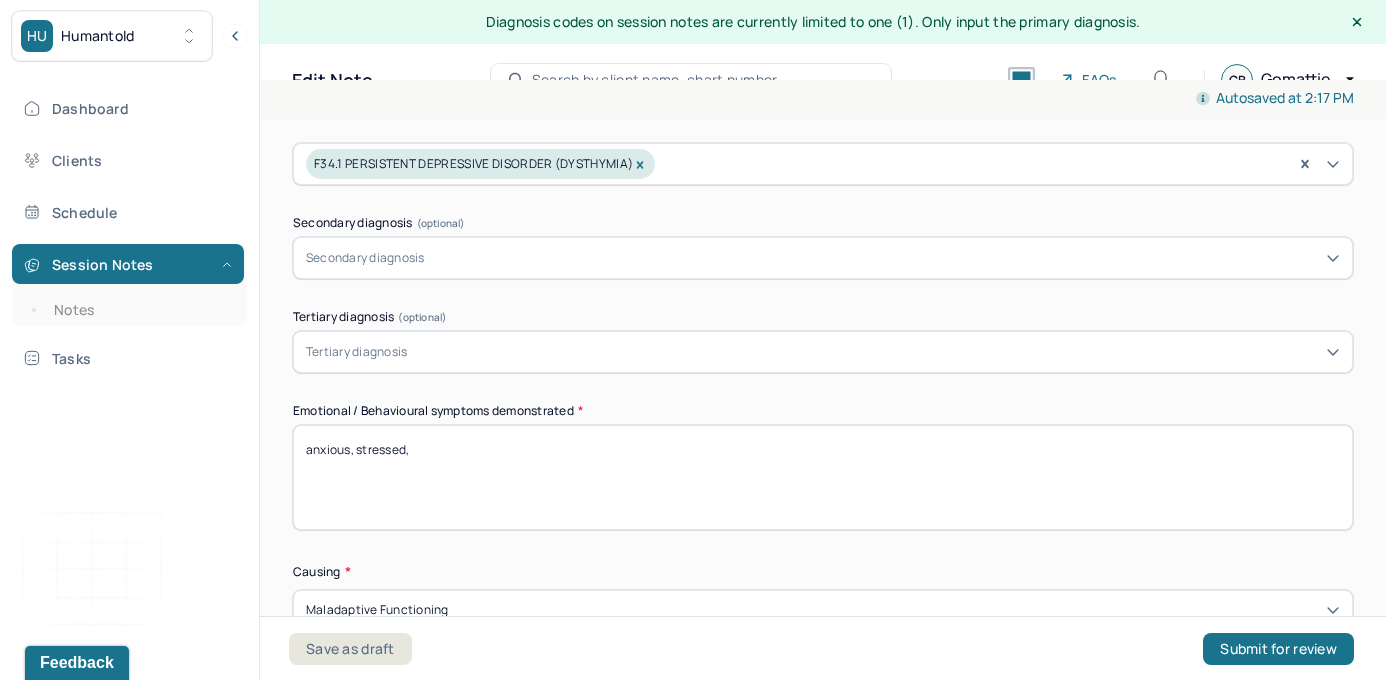 click on "anxious, stressed," at bounding box center [823, 477] 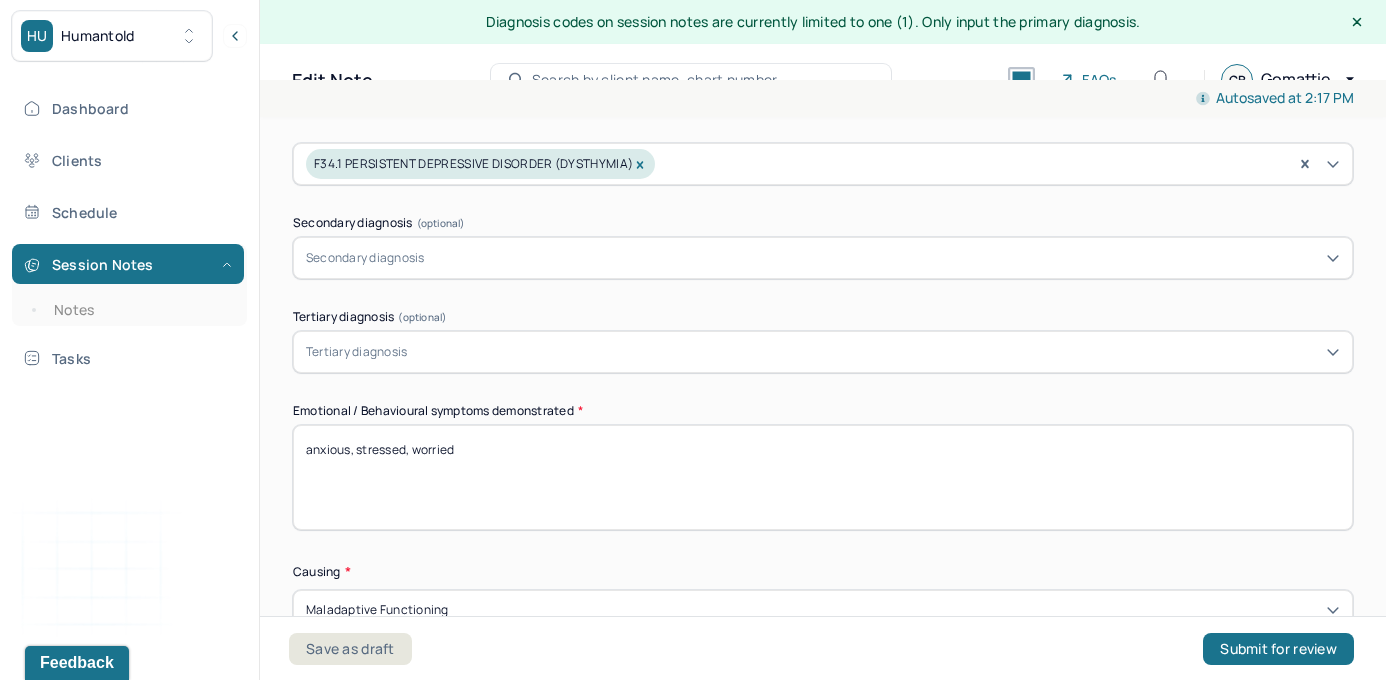 type on "anxious, stressed, worried" 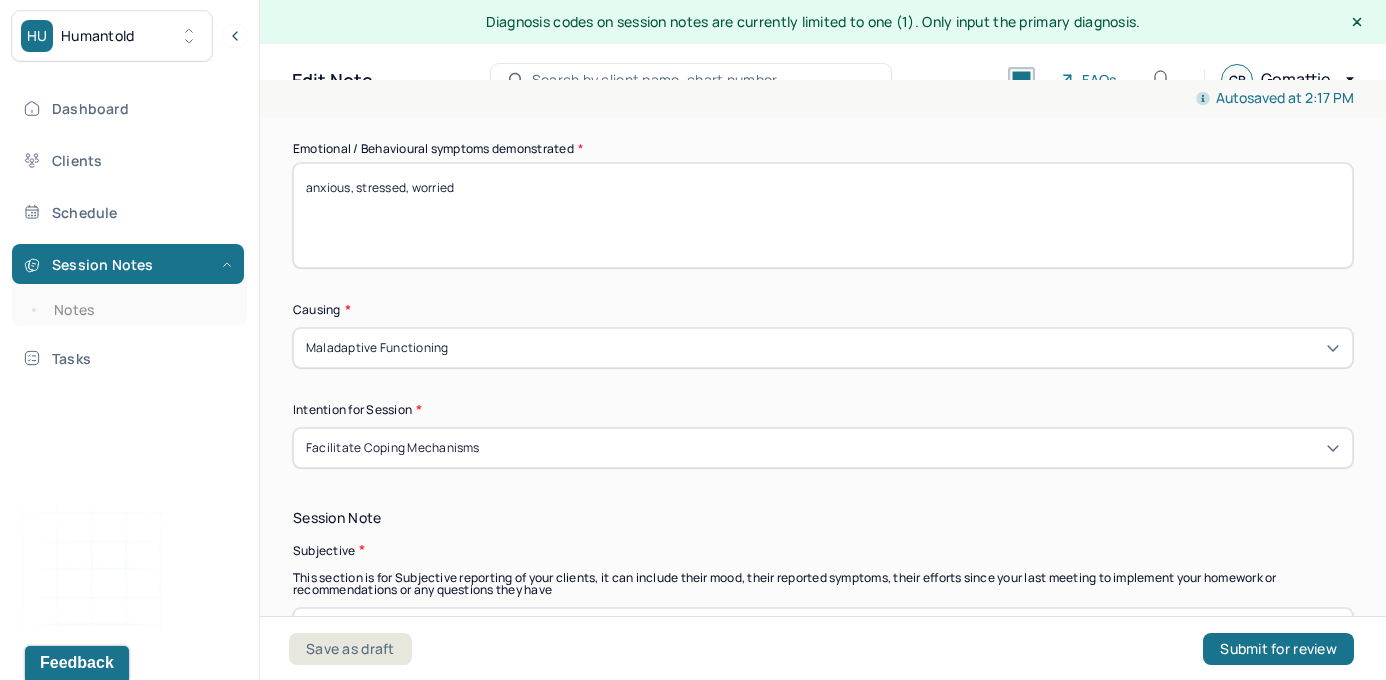 scroll, scrollTop: 1096, scrollLeft: 0, axis: vertical 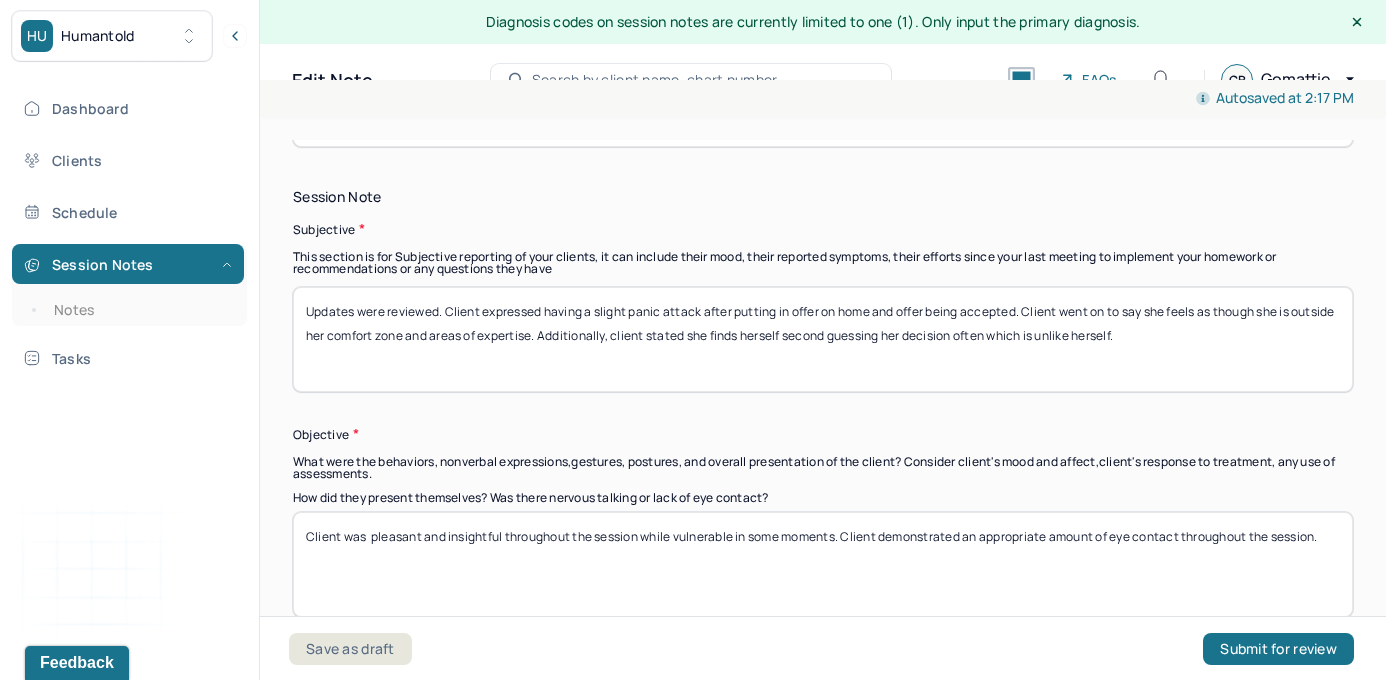 drag, startPoint x: 1197, startPoint y: 335, endPoint x: 515, endPoint y: 228, distance: 690.34265 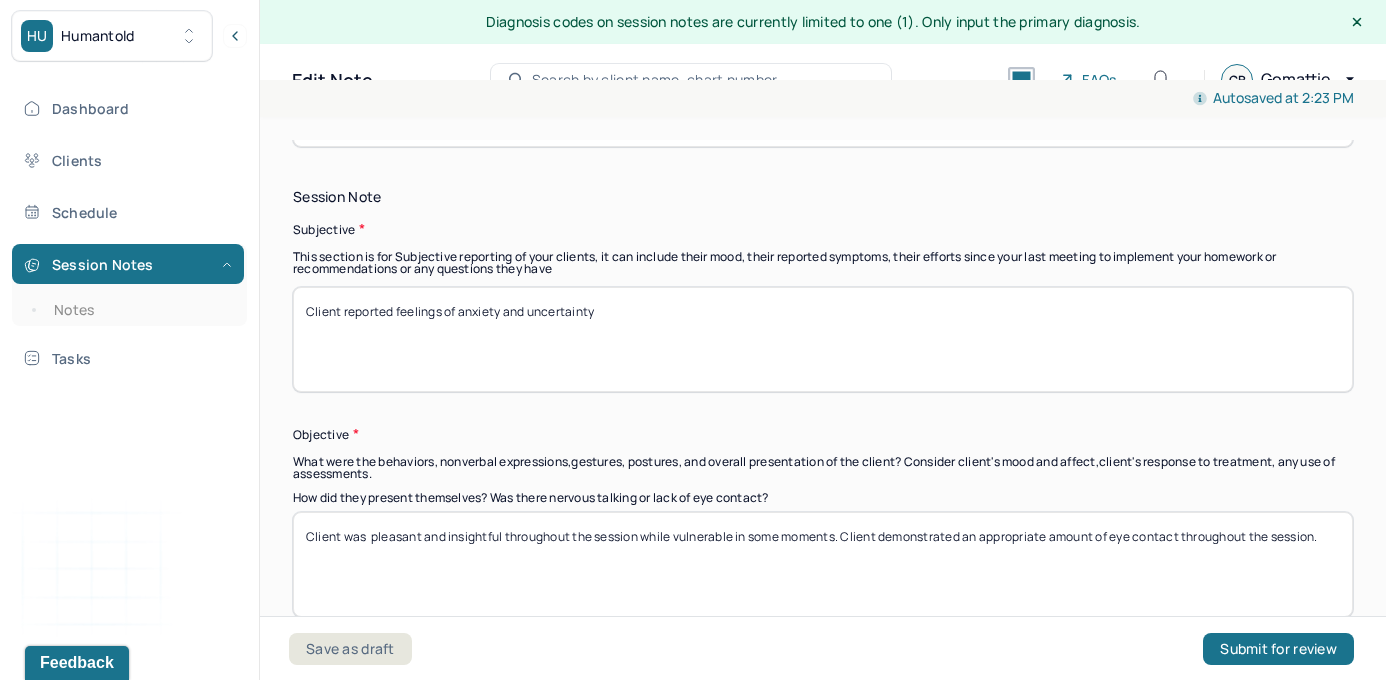 type on "Client reported feelings of anxiety and uncertainty" 